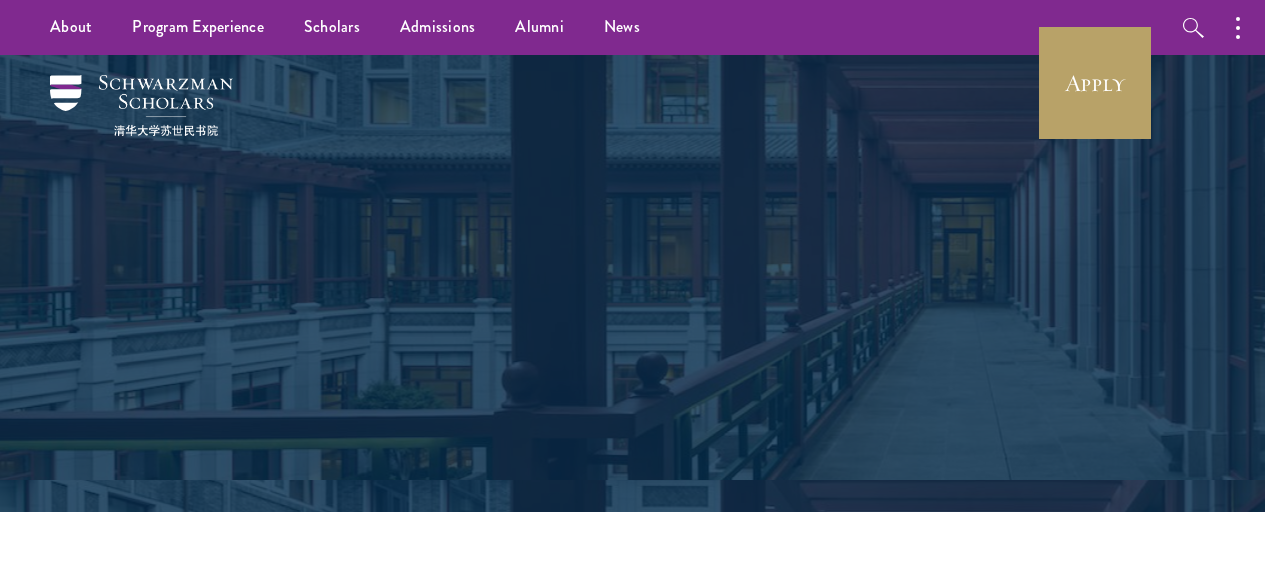 scroll, scrollTop: 0, scrollLeft: 0, axis: both 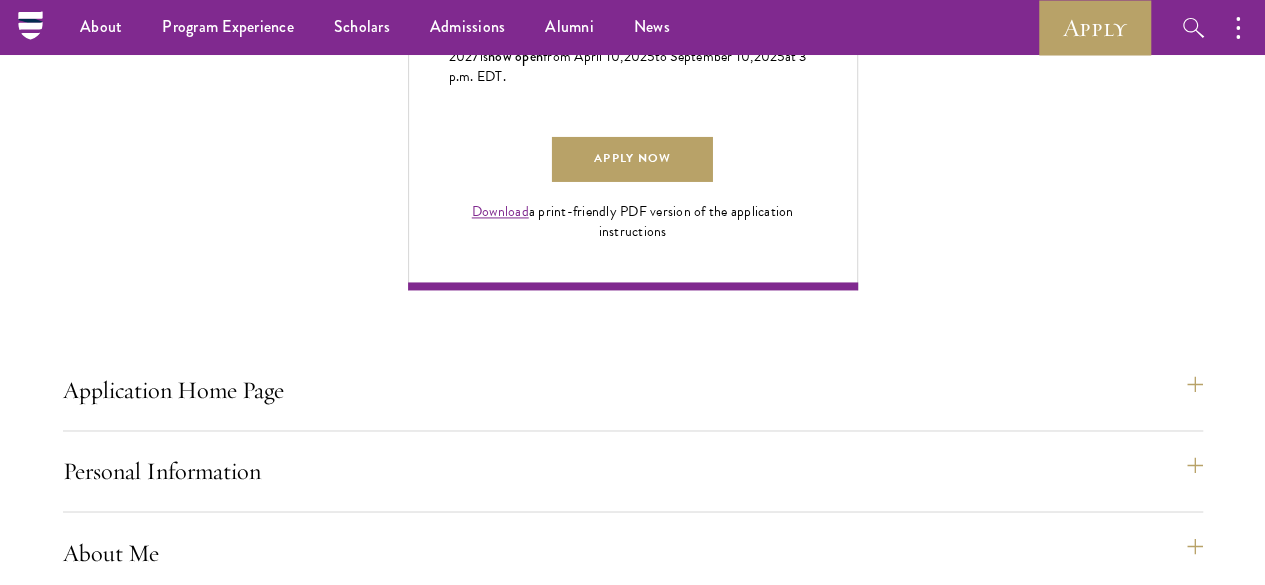 click on "Signature" at bounding box center [643, 1363] 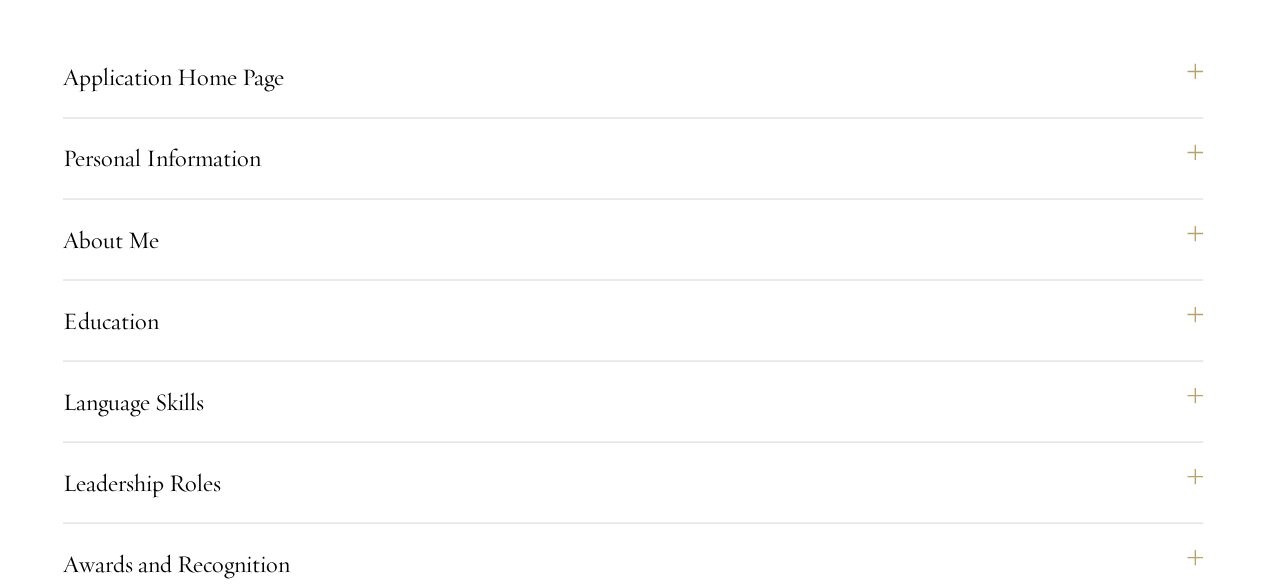 scroll, scrollTop: 1734, scrollLeft: 0, axis: vertical 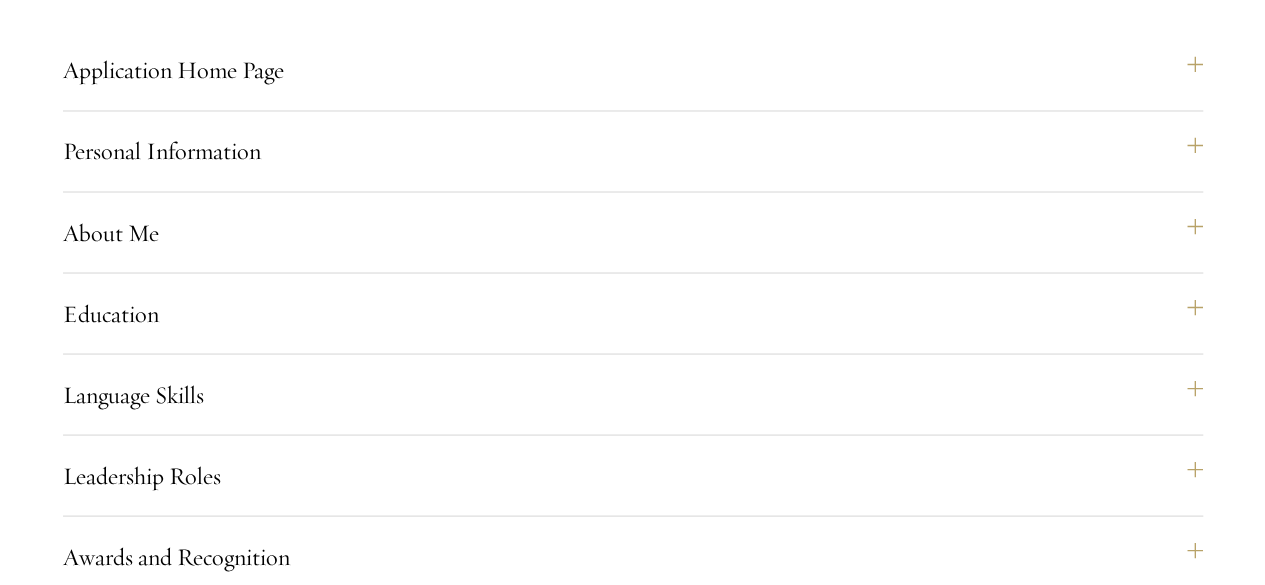 click on "Signature" at bounding box center (643, 1043) 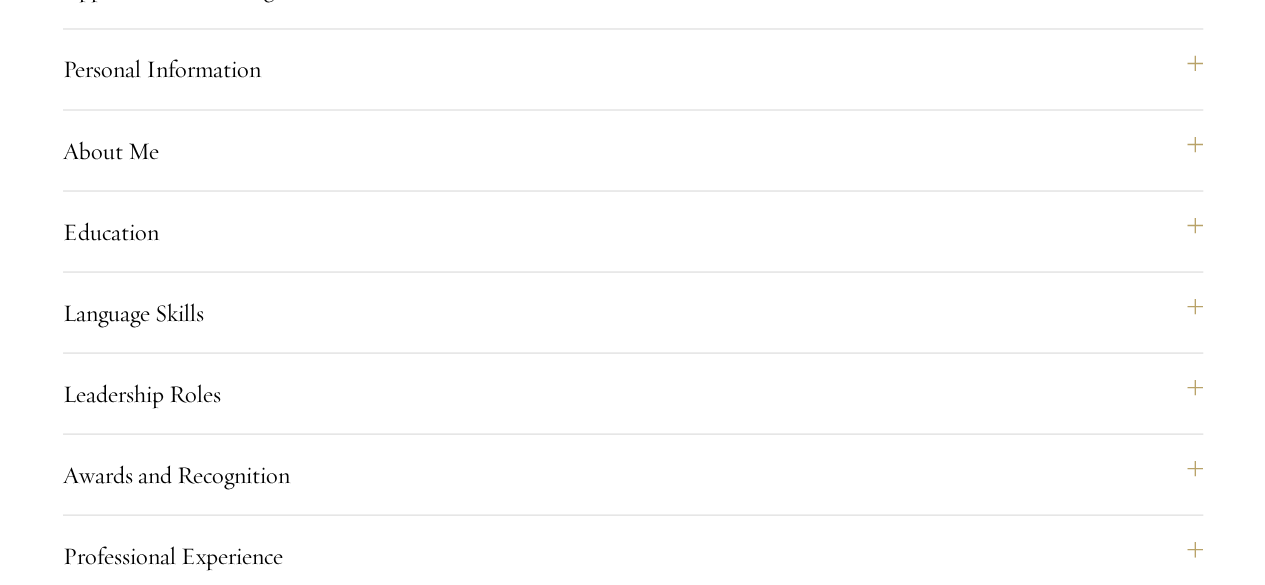 scroll, scrollTop: 1854, scrollLeft: 0, axis: vertical 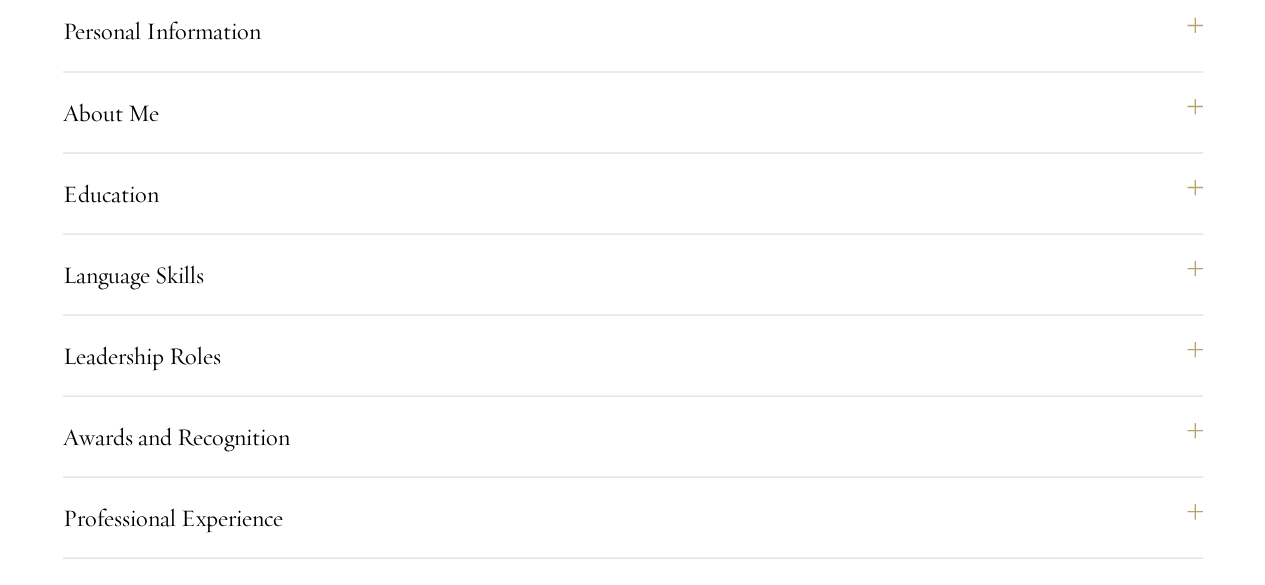 click on "Status Page" at bounding box center [643, 1085] 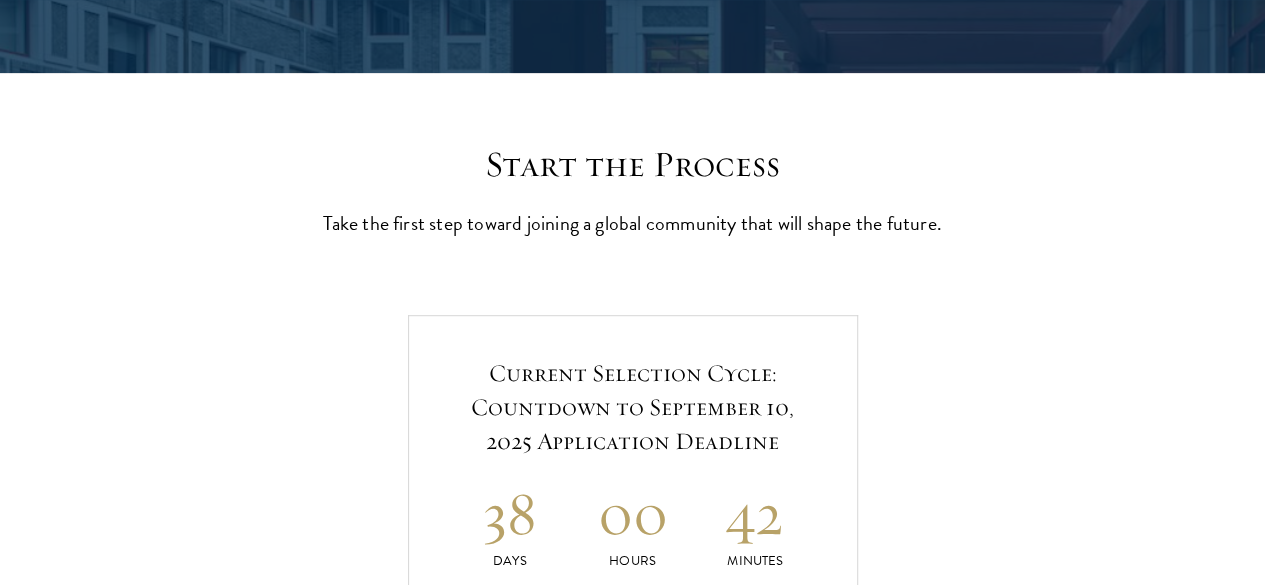 scroll, scrollTop: 0, scrollLeft: 0, axis: both 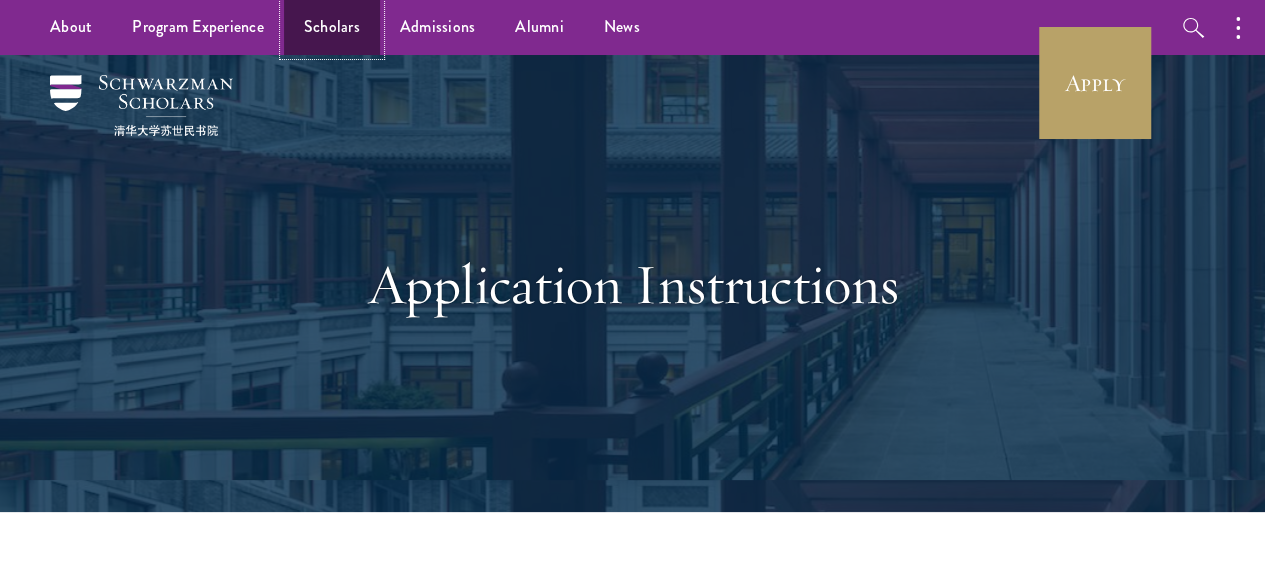 click on "Scholars" at bounding box center (332, 27) 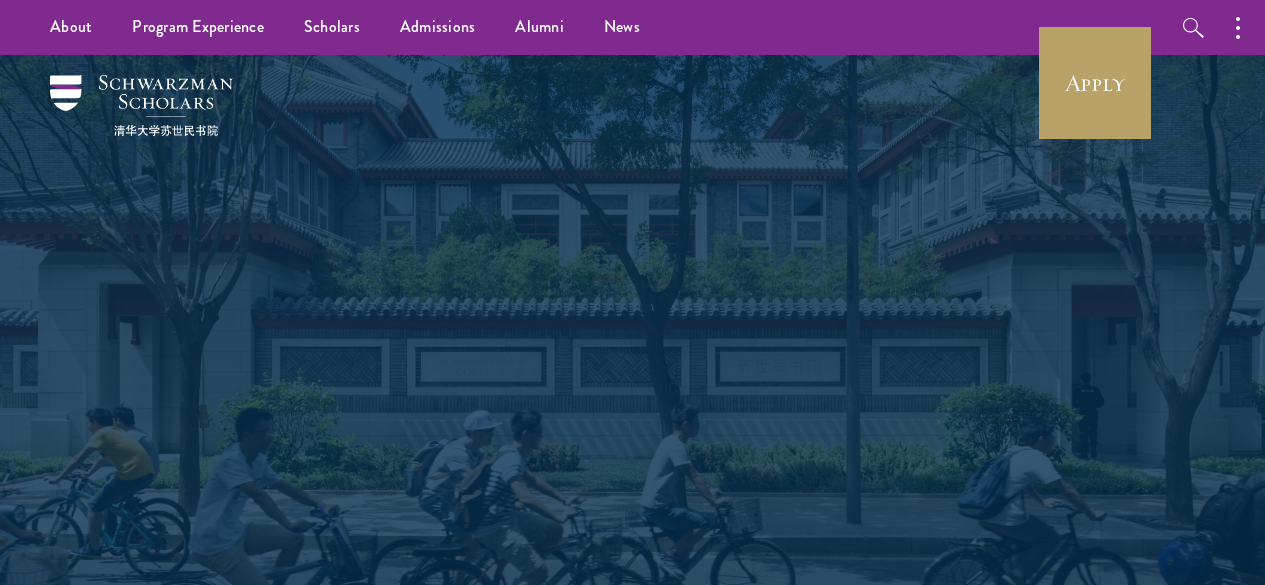 scroll, scrollTop: 0, scrollLeft: 0, axis: both 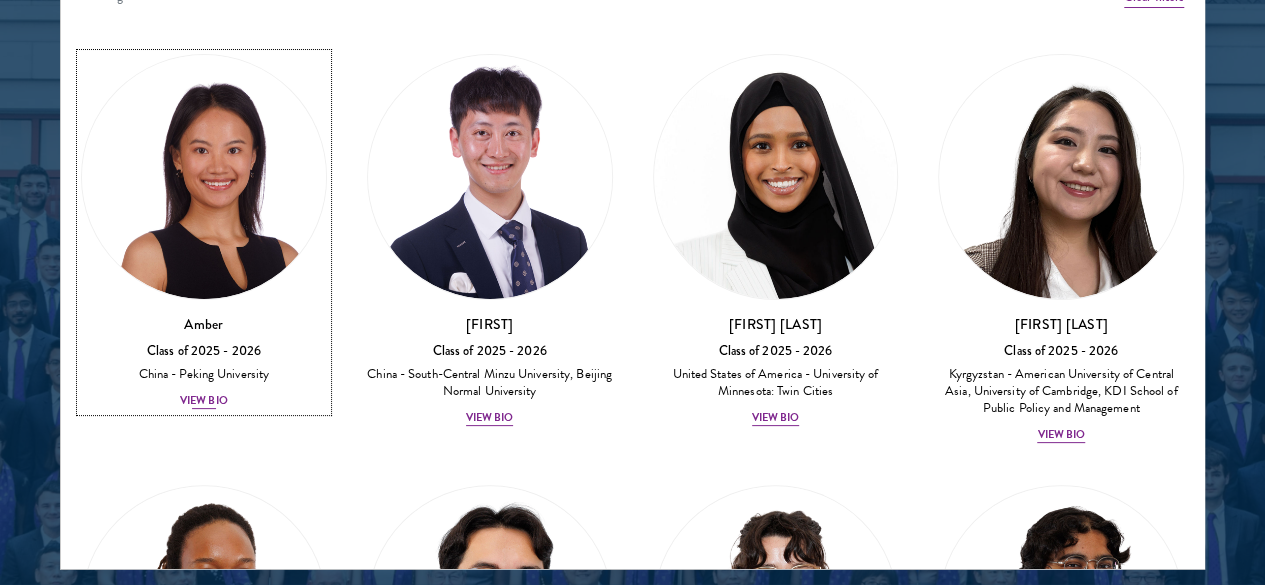 click on "View Bio" at bounding box center [204, 401] 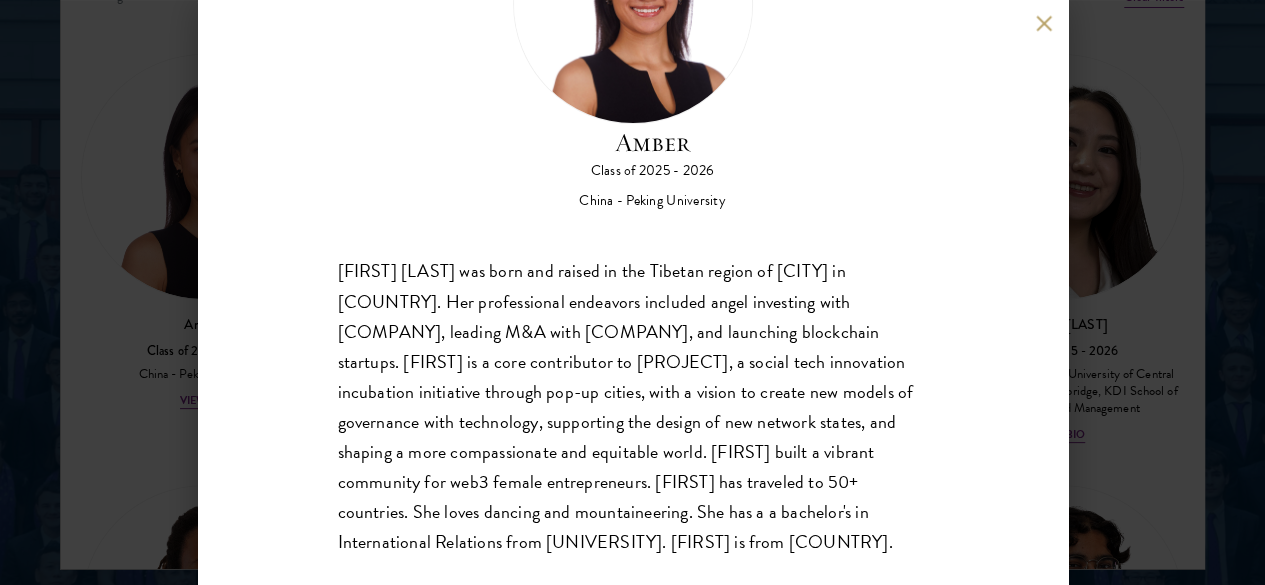 scroll, scrollTop: 183, scrollLeft: 0, axis: vertical 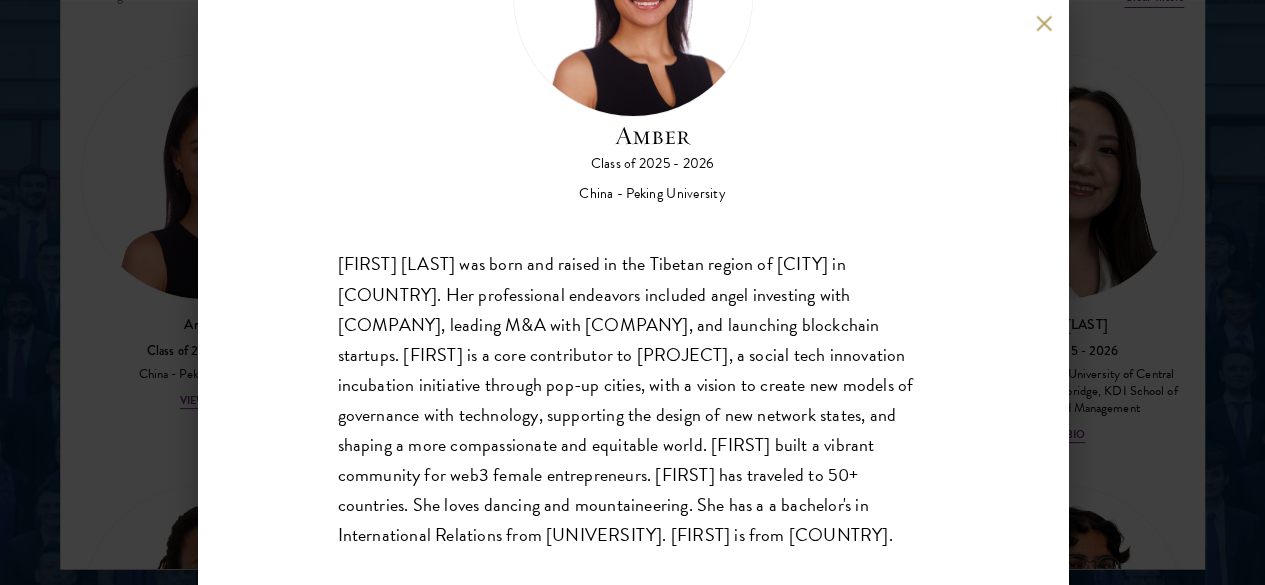click at bounding box center (1044, 23) 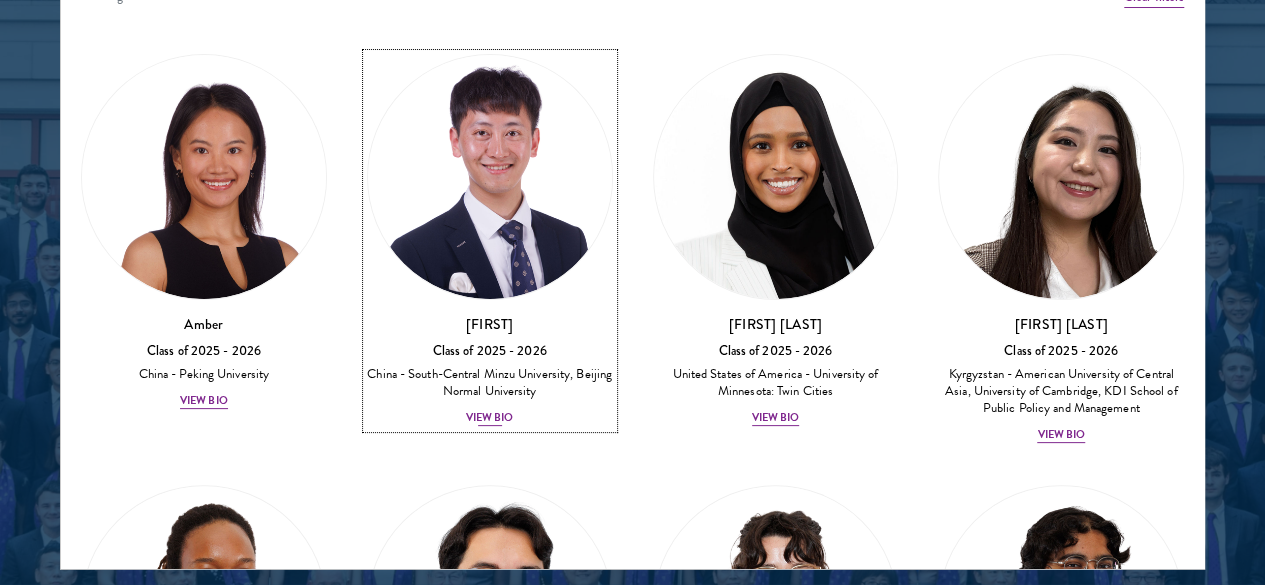 click on "View Bio" at bounding box center (490, 418) 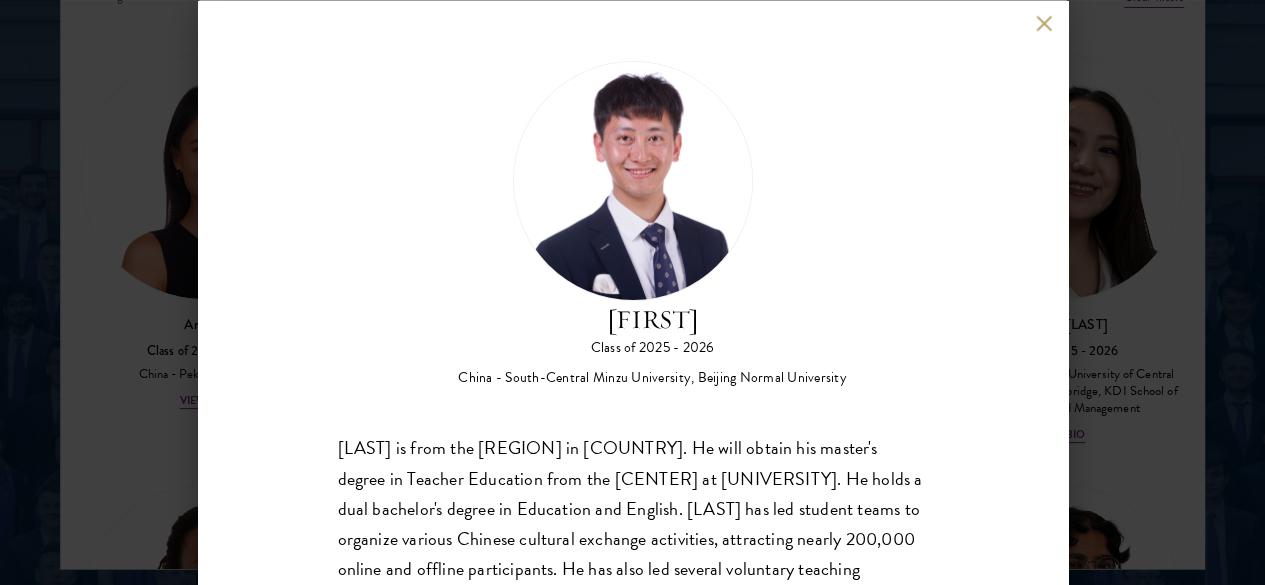scroll, scrollTop: 216, scrollLeft: 0, axis: vertical 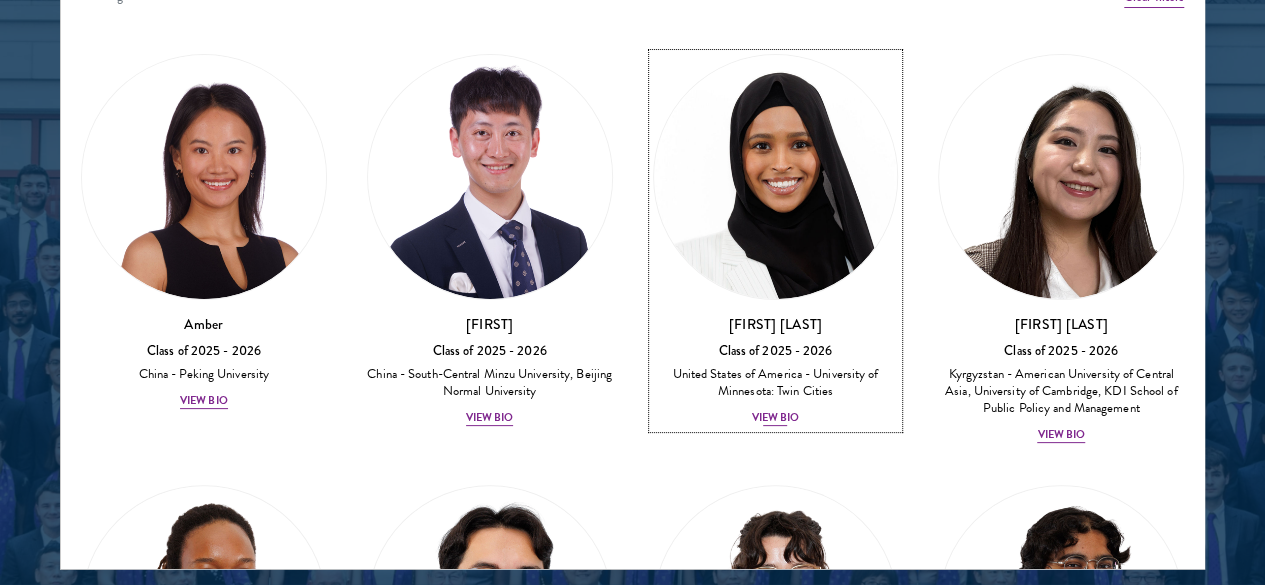 click on "Samia Abdi
Class of 2025 - 2026
United States of America - University of Minnesota: Twin Cities
View Bio" at bounding box center (776, 371) 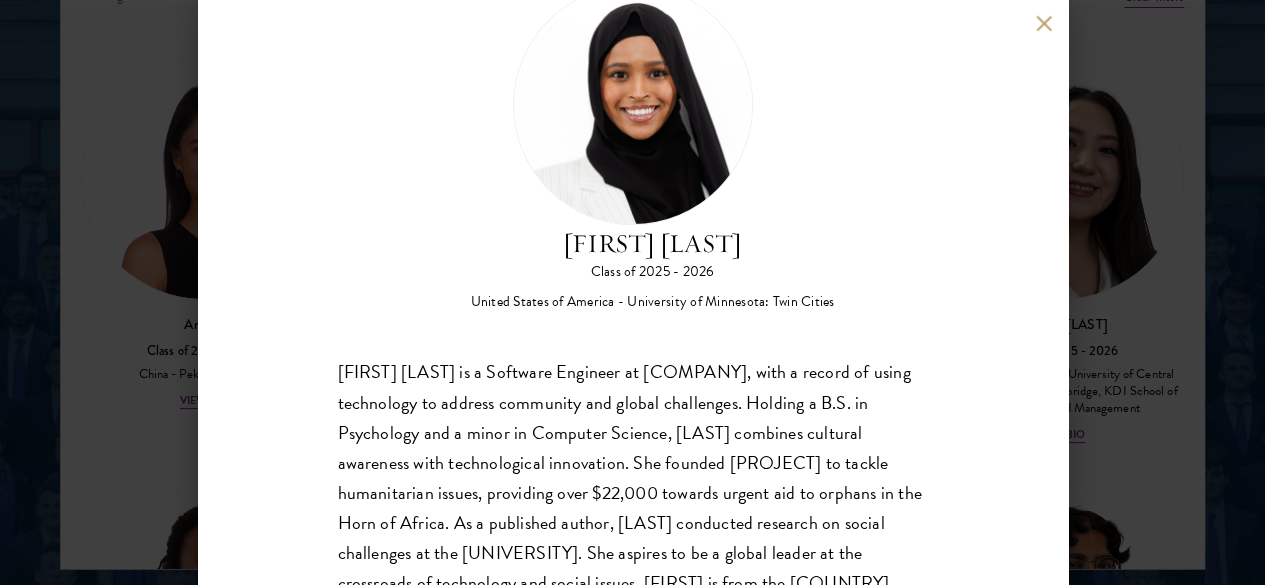 scroll, scrollTop: 117, scrollLeft: 0, axis: vertical 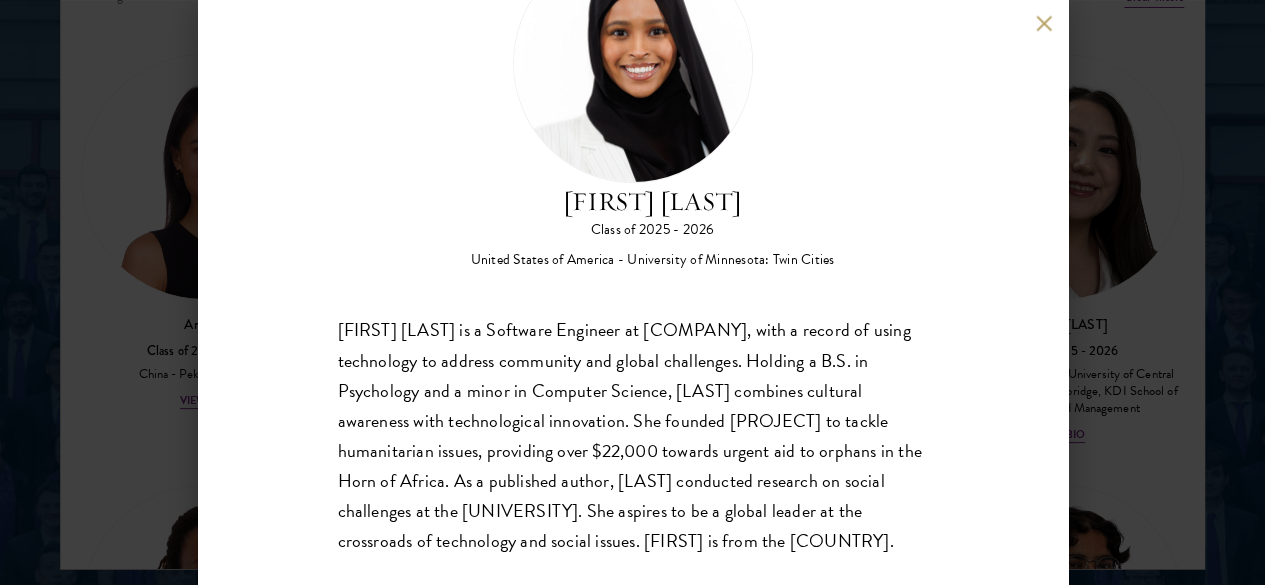 click at bounding box center (1044, 23) 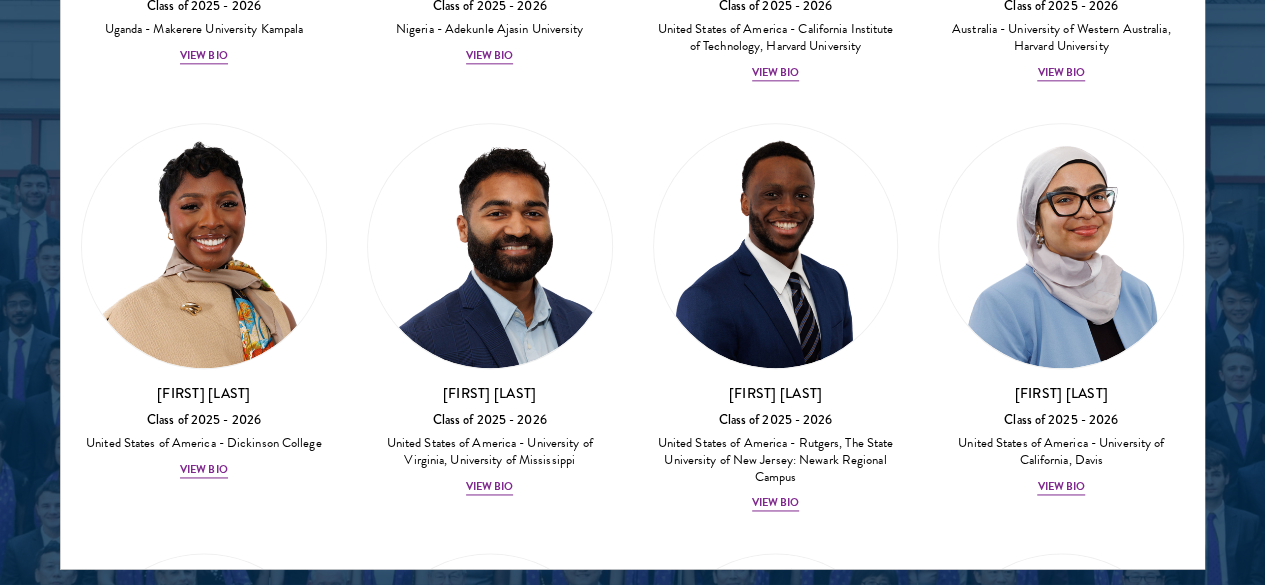 scroll, scrollTop: 1014, scrollLeft: 0, axis: vertical 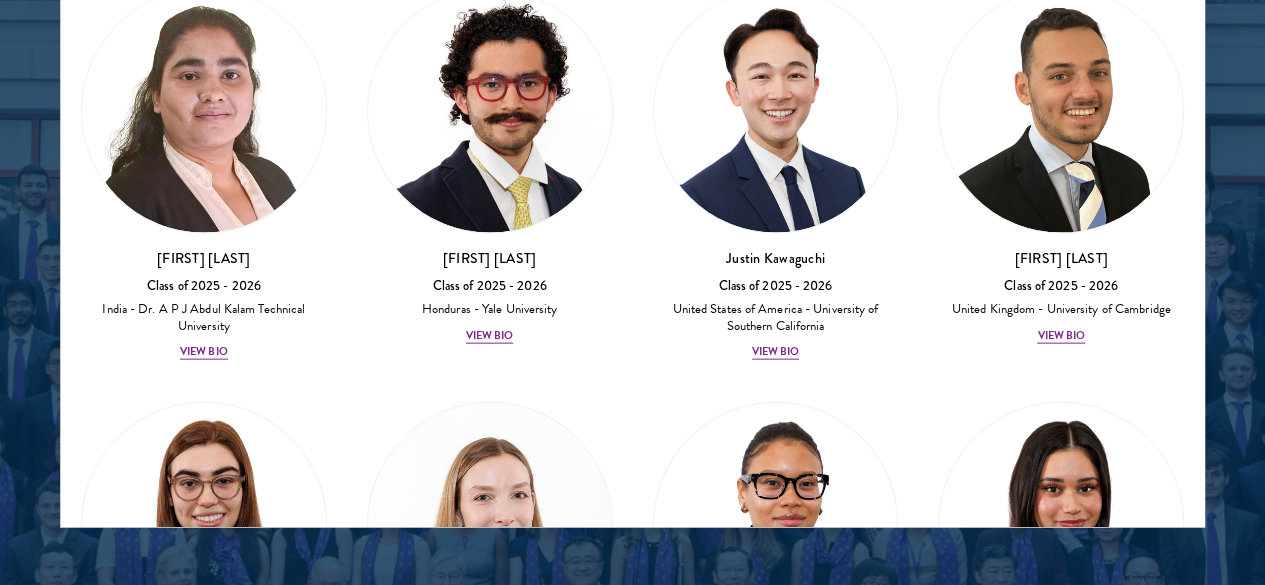 click on "View Bio" at bounding box center [204, 3231] 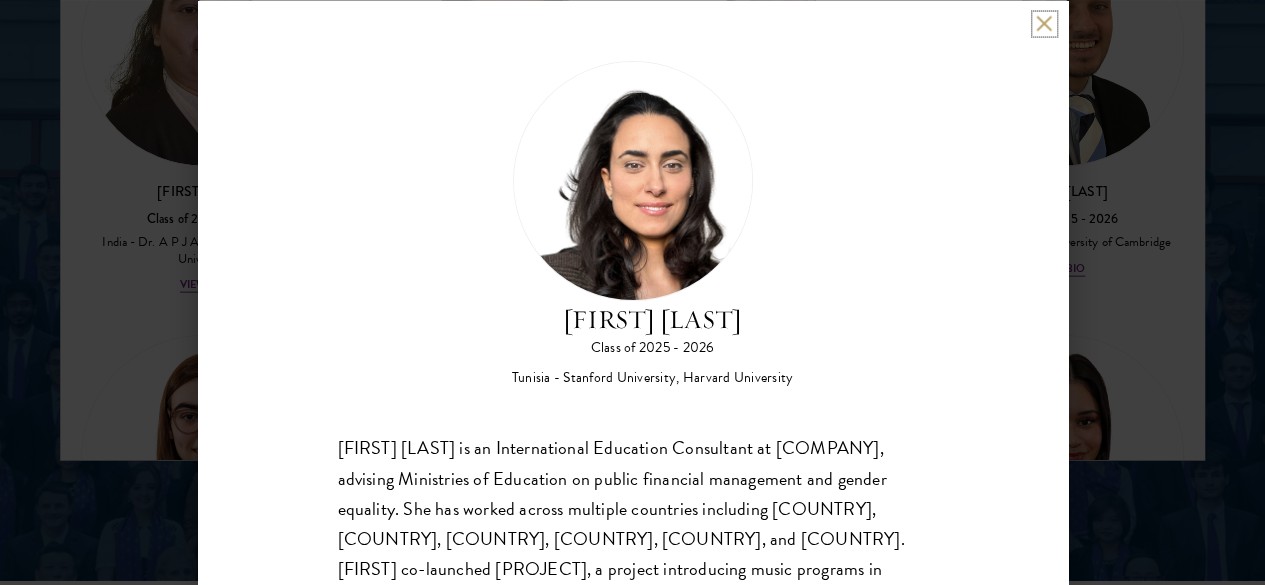 scroll, scrollTop: 2760, scrollLeft: 0, axis: vertical 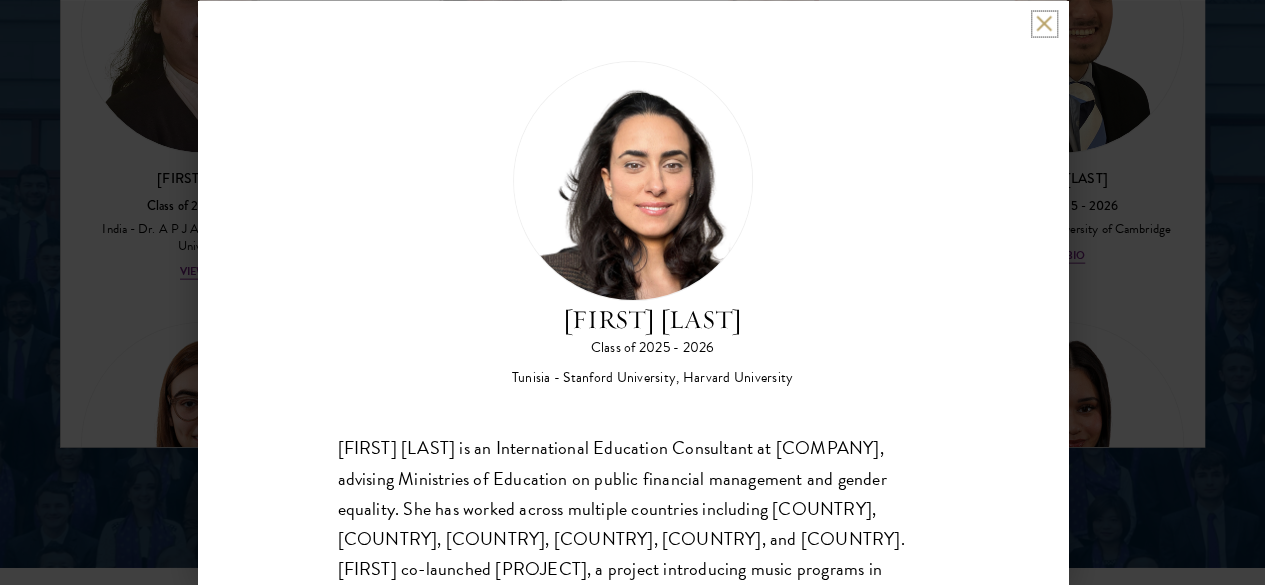 click at bounding box center [1044, 23] 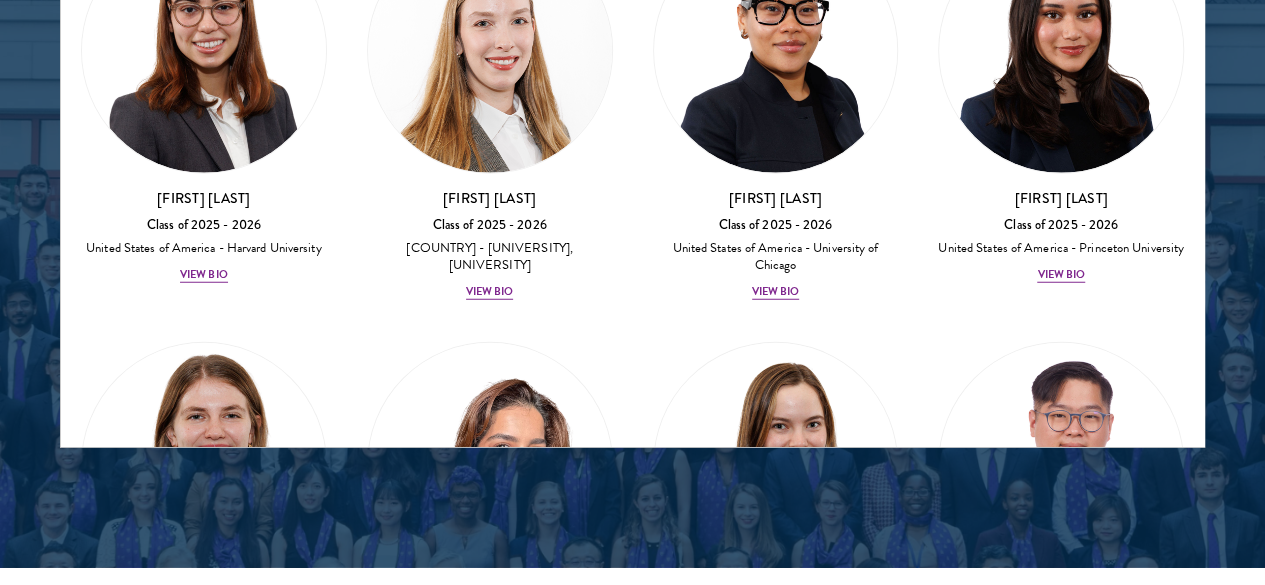 scroll, scrollTop: 6198, scrollLeft: 0, axis: vertical 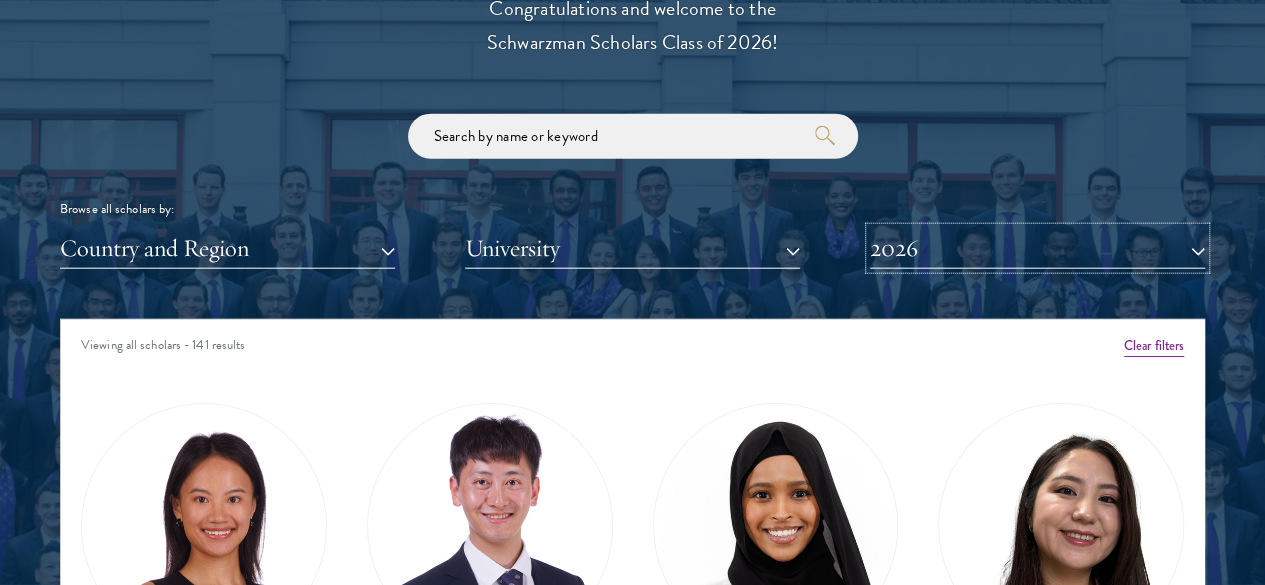 click on "2026" at bounding box center (1037, 248) 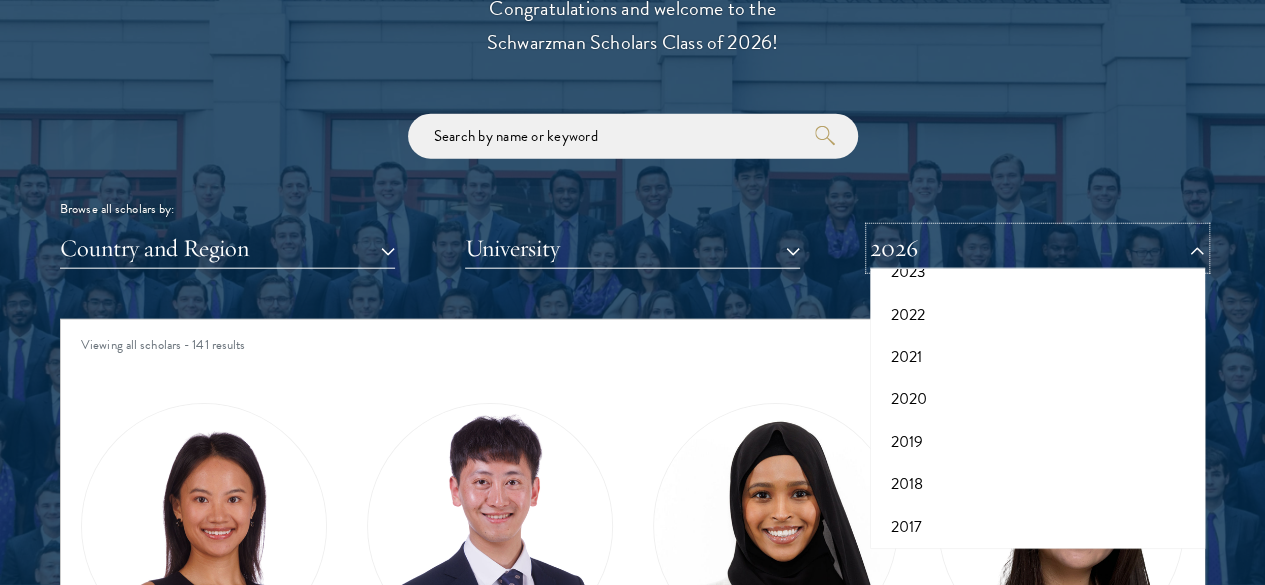 scroll, scrollTop: 206, scrollLeft: 0, axis: vertical 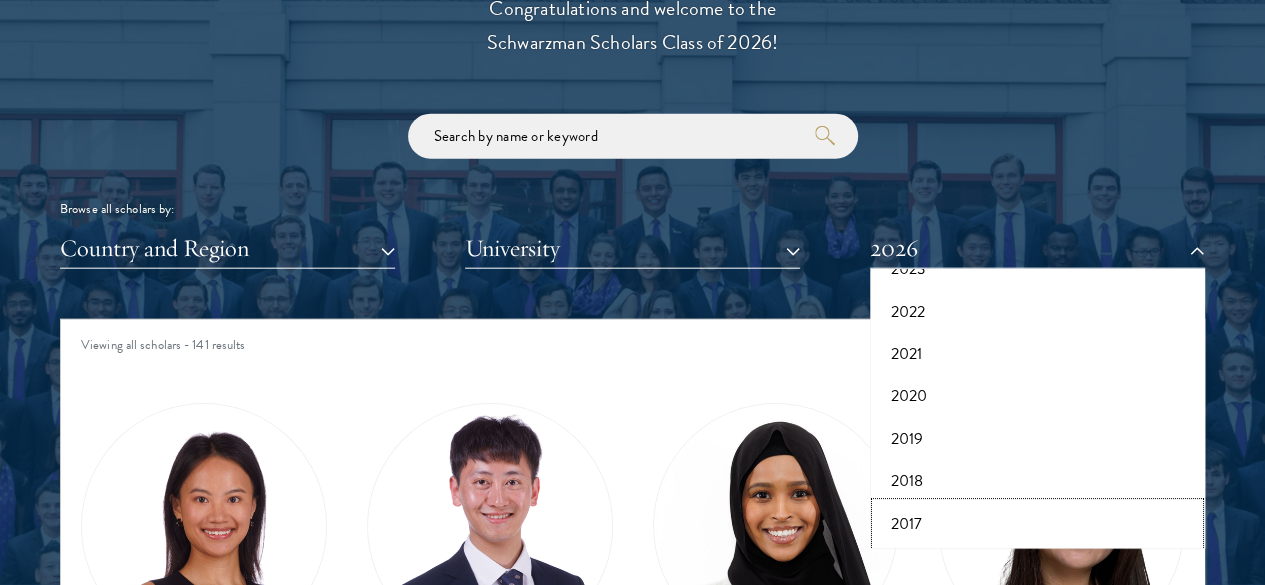 click on "2017" at bounding box center (1037, 524) 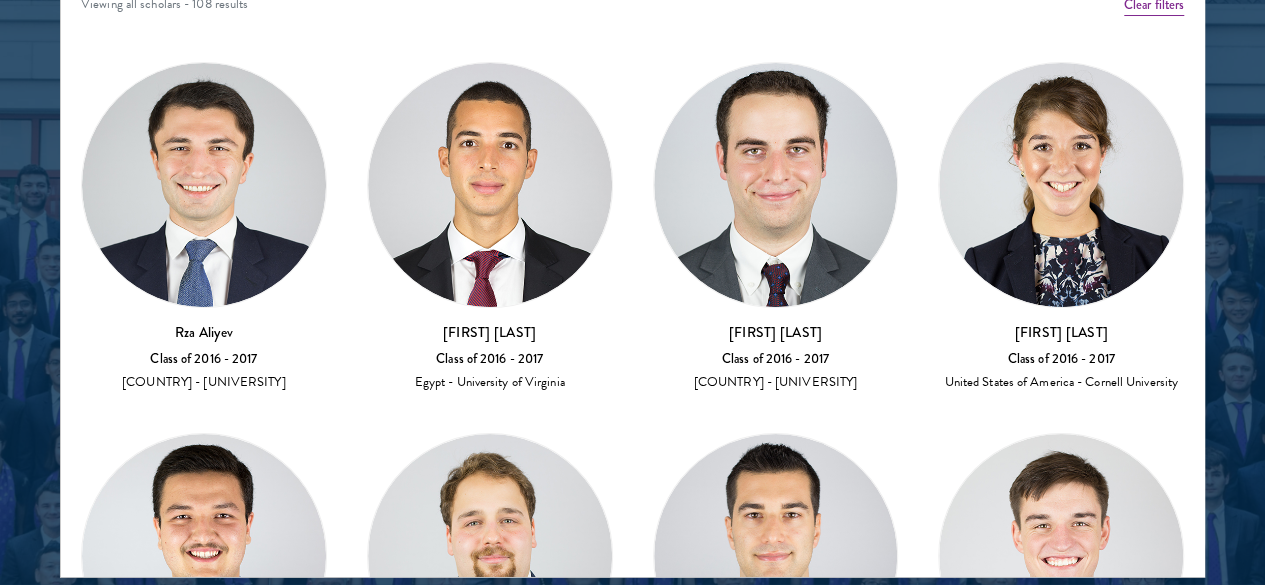 scroll, scrollTop: 2649, scrollLeft: 0, axis: vertical 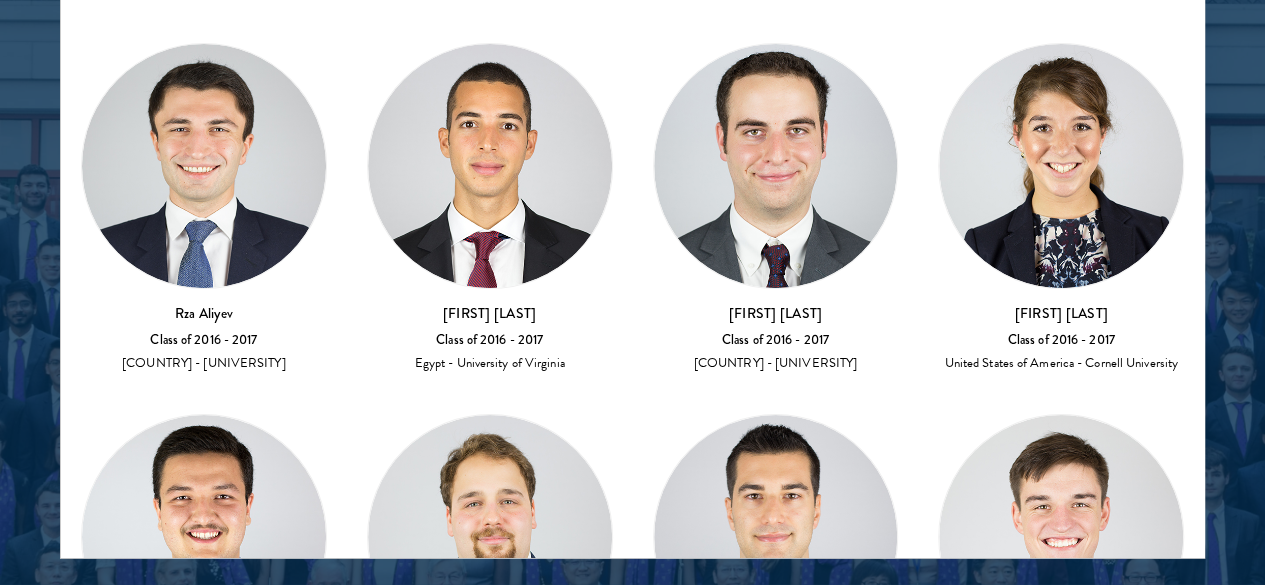 click at bounding box center (204, 166) 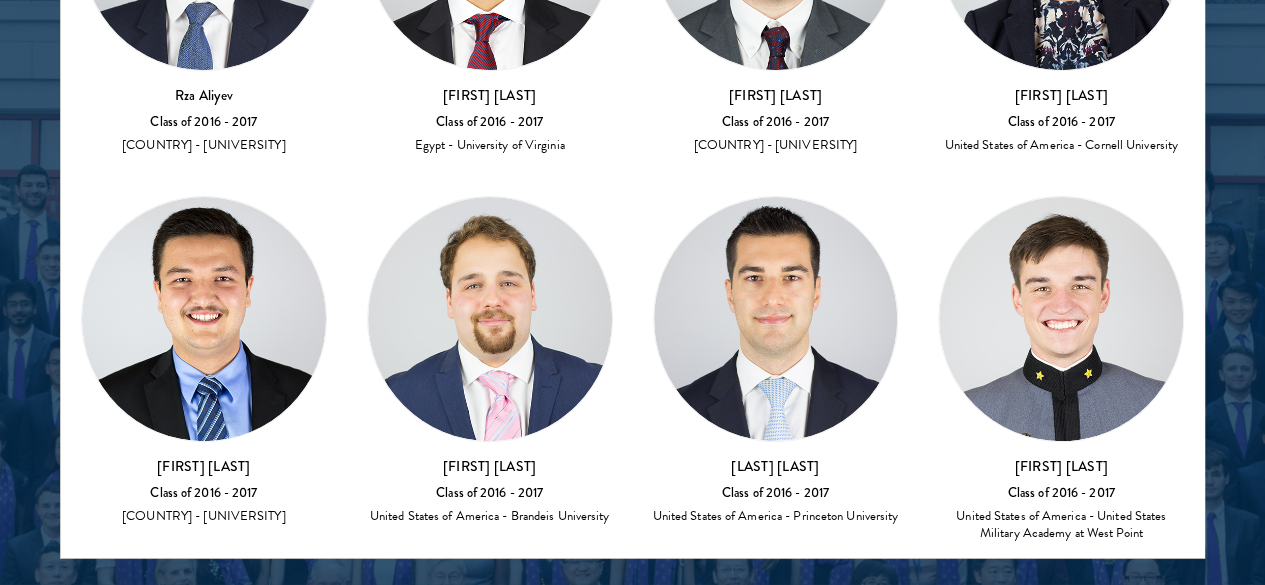 scroll, scrollTop: 240, scrollLeft: 0, axis: vertical 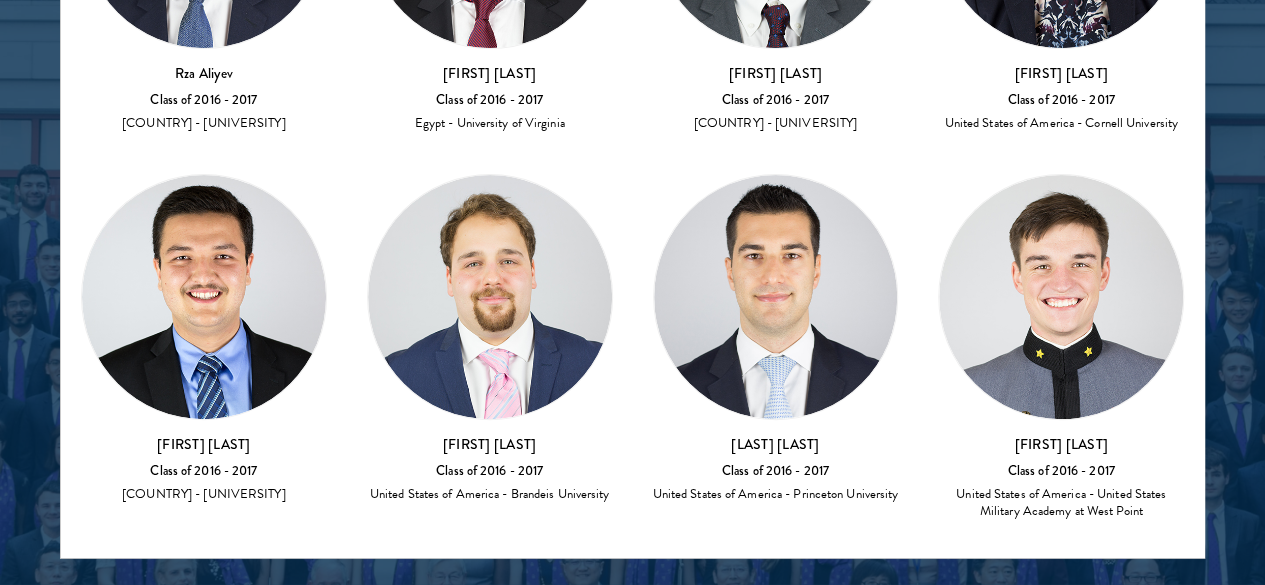 click on "Cameroon - Washington and Lee University" at bounding box center (490, 882) 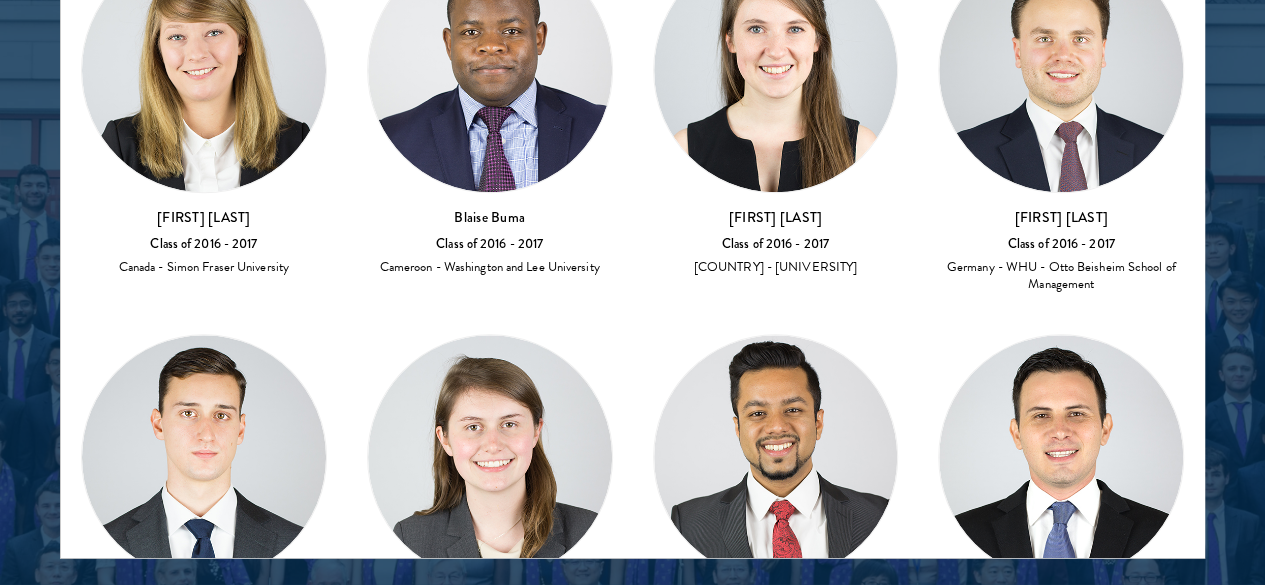 scroll, scrollTop: 680, scrollLeft: 0, axis: vertical 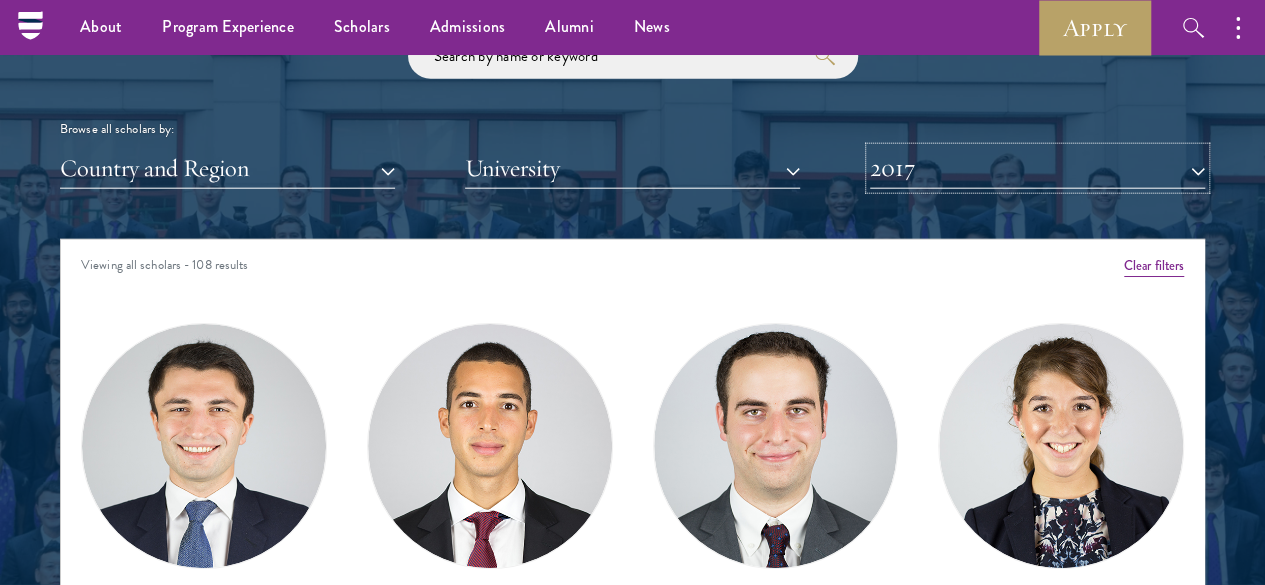 click on "2017" at bounding box center (1037, 168) 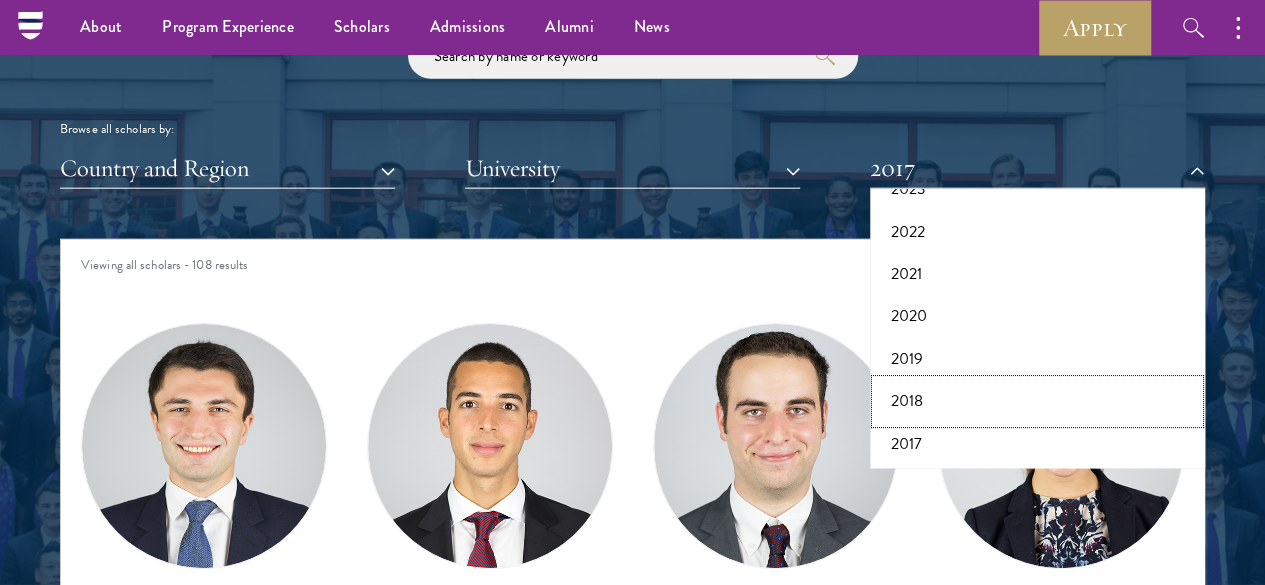 click on "2018" at bounding box center [1037, 401] 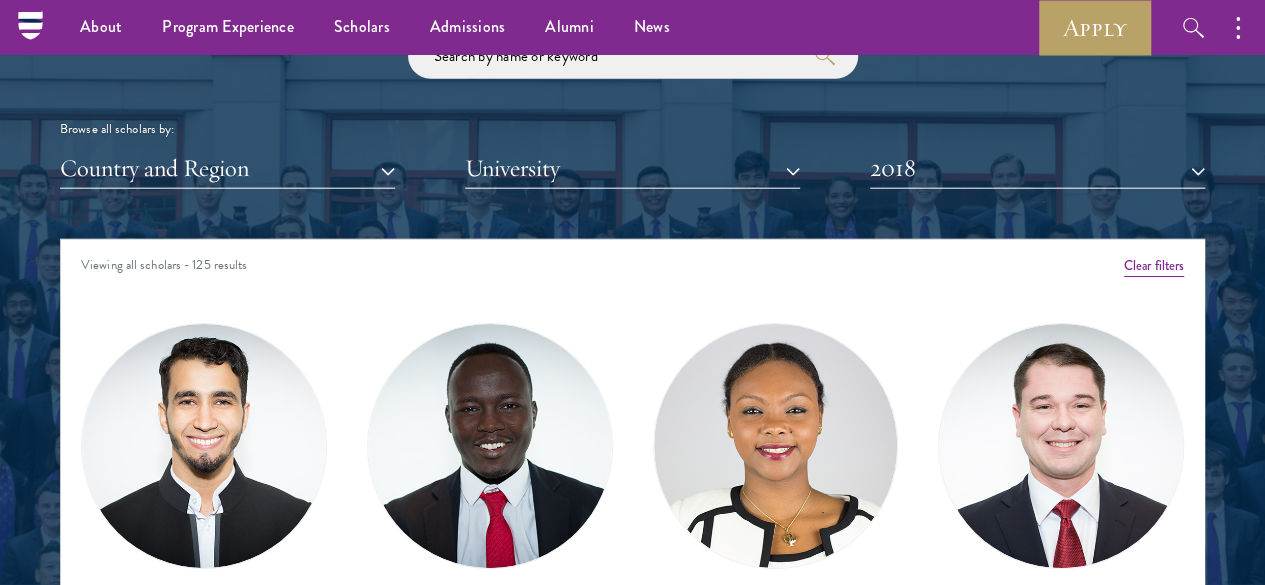 click on "Libya - University of Nottingham" at bounding box center (204, 643) 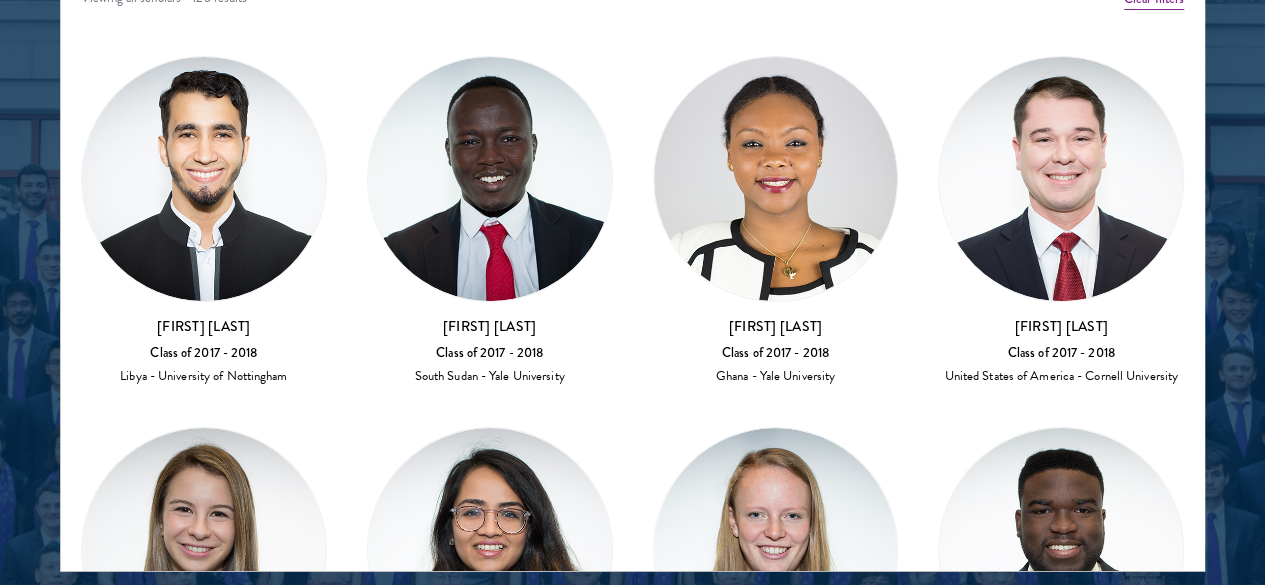 scroll, scrollTop: 2676, scrollLeft: 0, axis: vertical 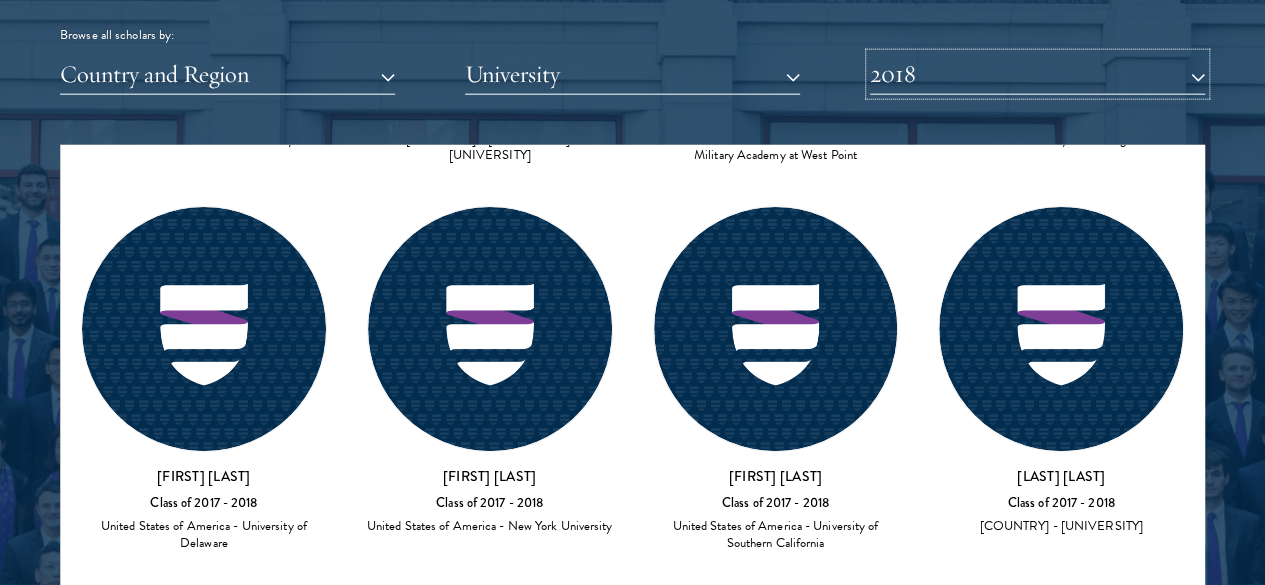 click on "2018" at bounding box center [1037, 74] 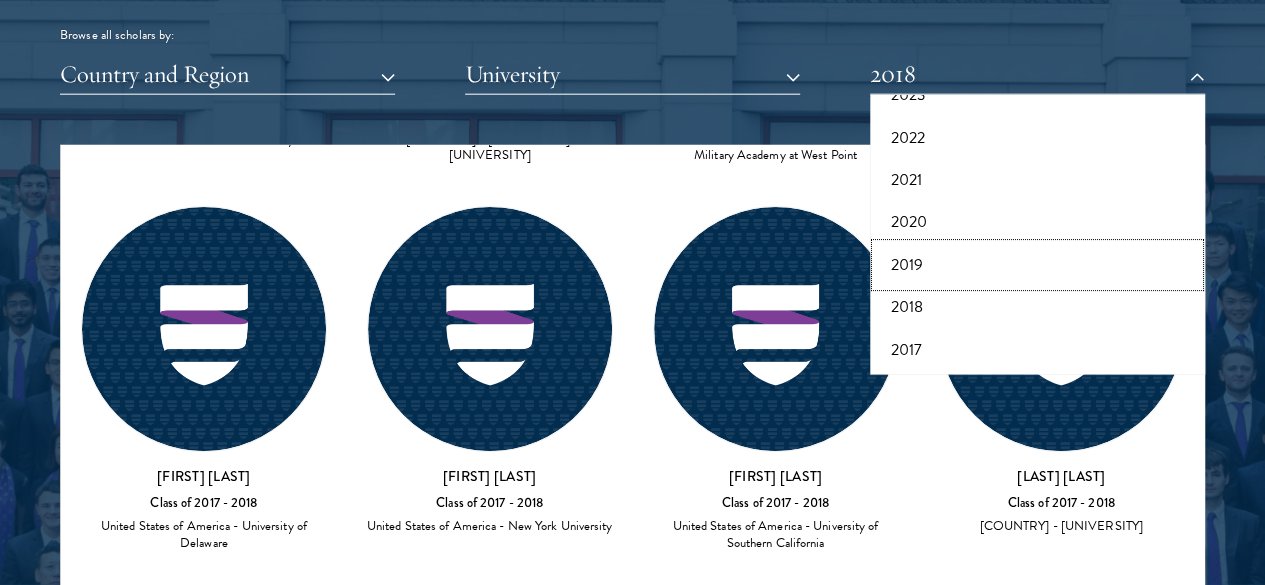 click on "2019" at bounding box center [1037, 265] 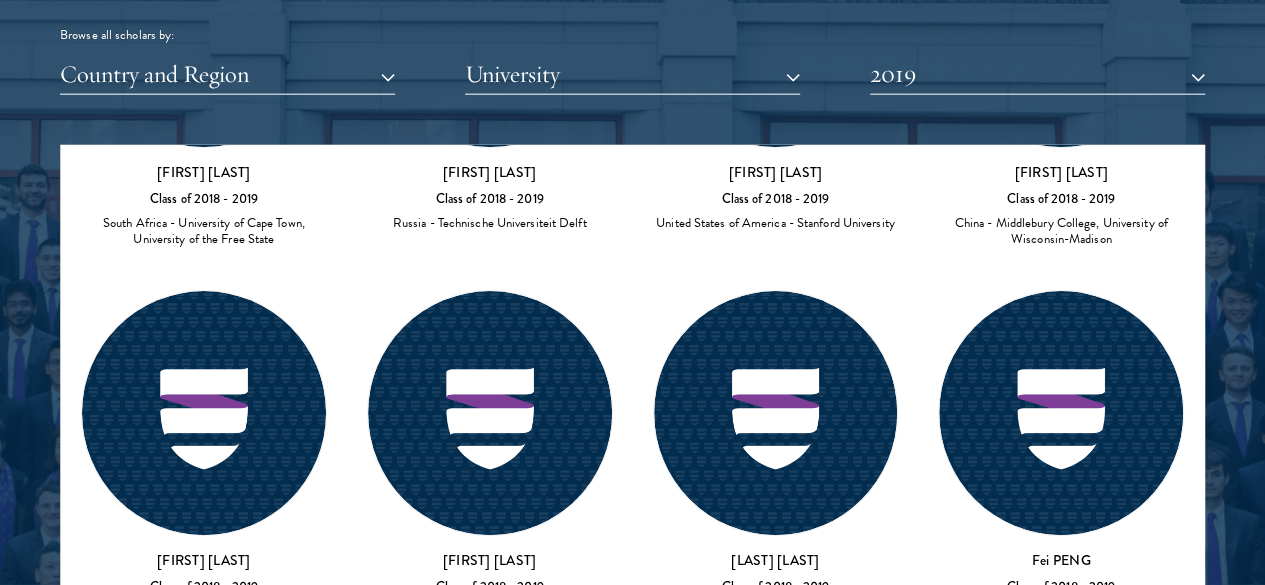 drag, startPoint x: 772, startPoint y: 436, endPoint x: 812, endPoint y: 357, distance: 88.54942 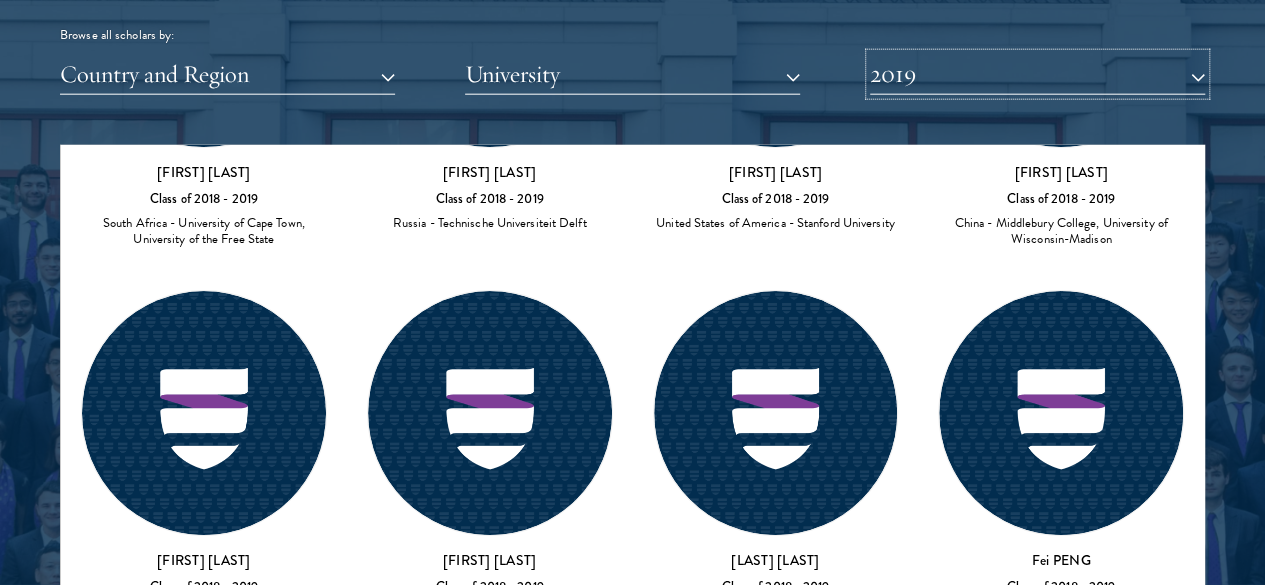 click on "2019" at bounding box center (1037, 74) 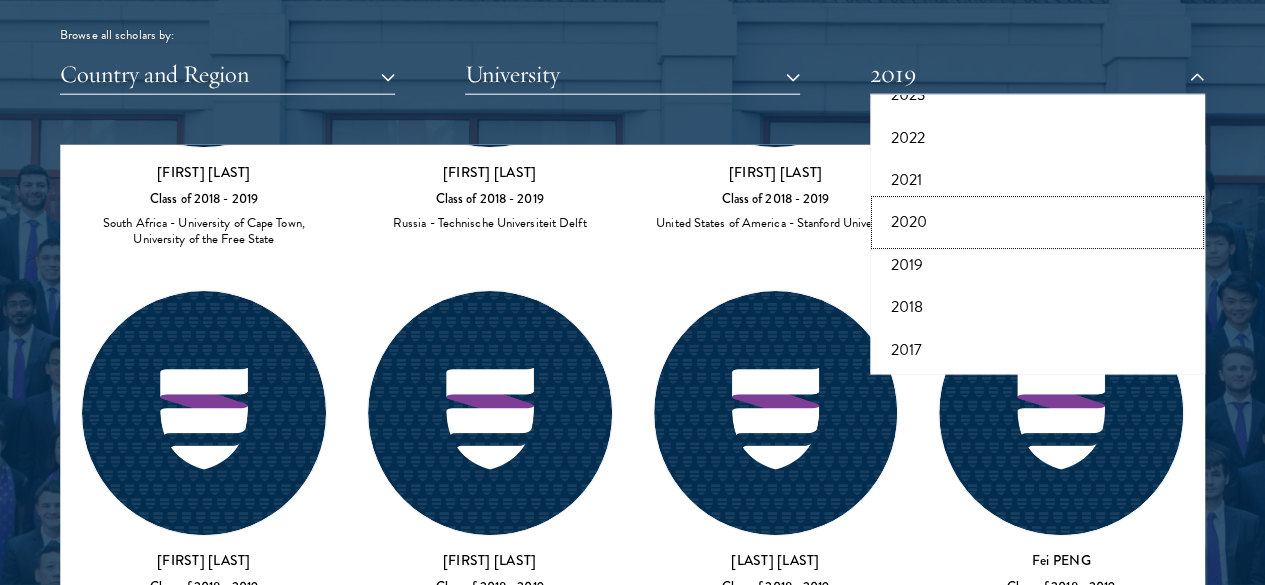 click on "2020" at bounding box center (1037, 222) 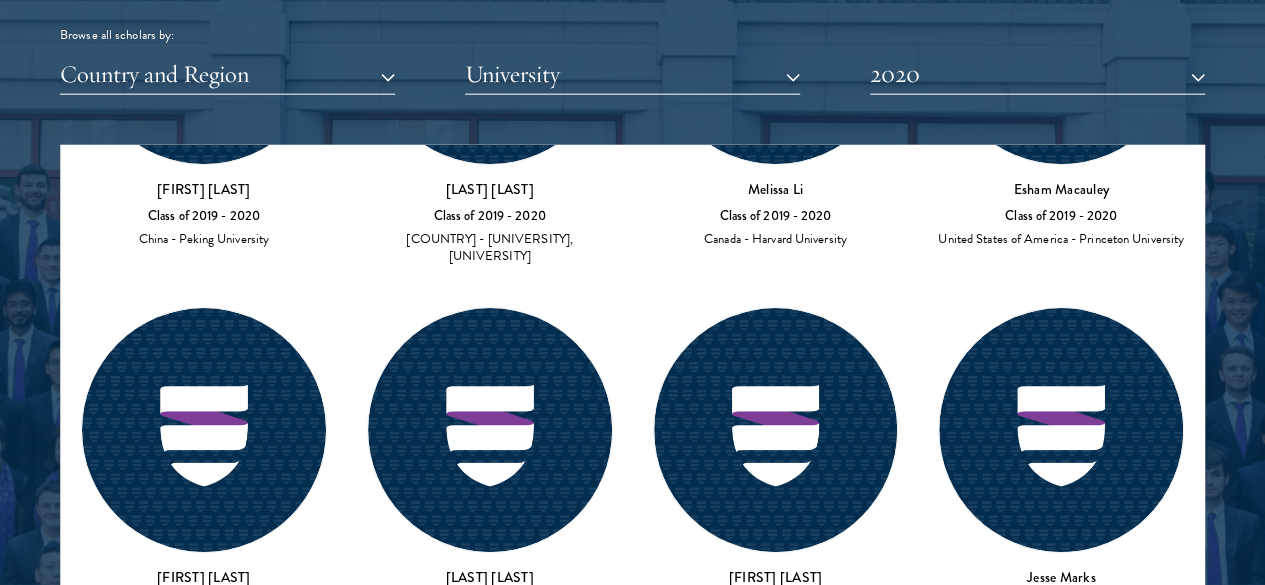 click on "United States of America - School of Oriental and African Studies, University of London, Spelman College" at bounding box center [1061, 4116] 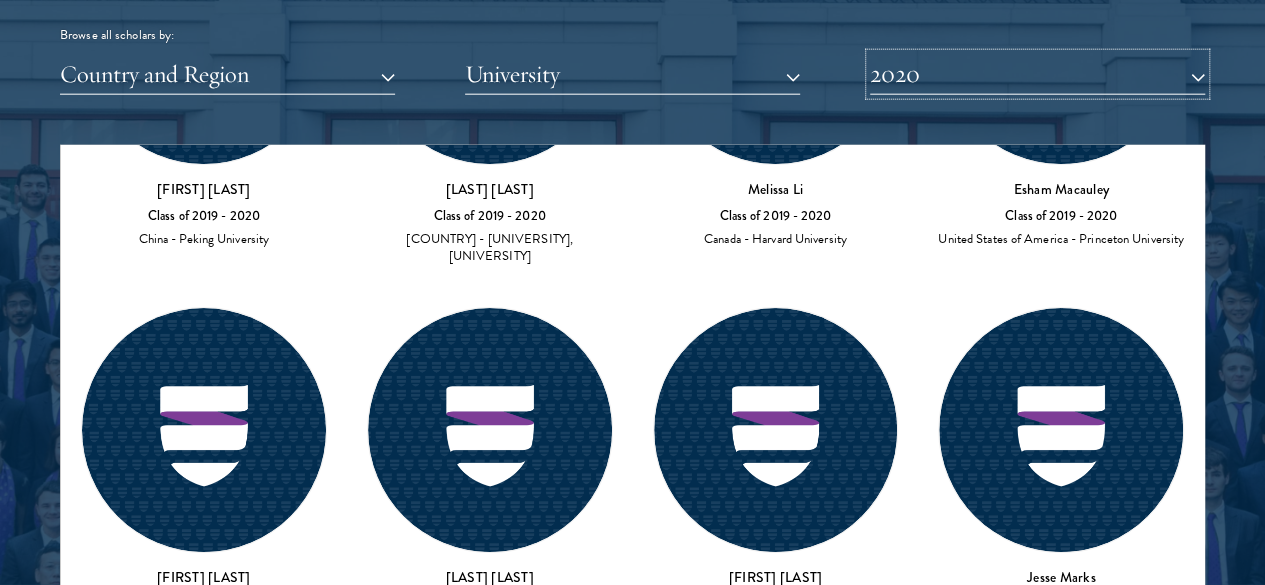 click on "2020" at bounding box center (1037, 74) 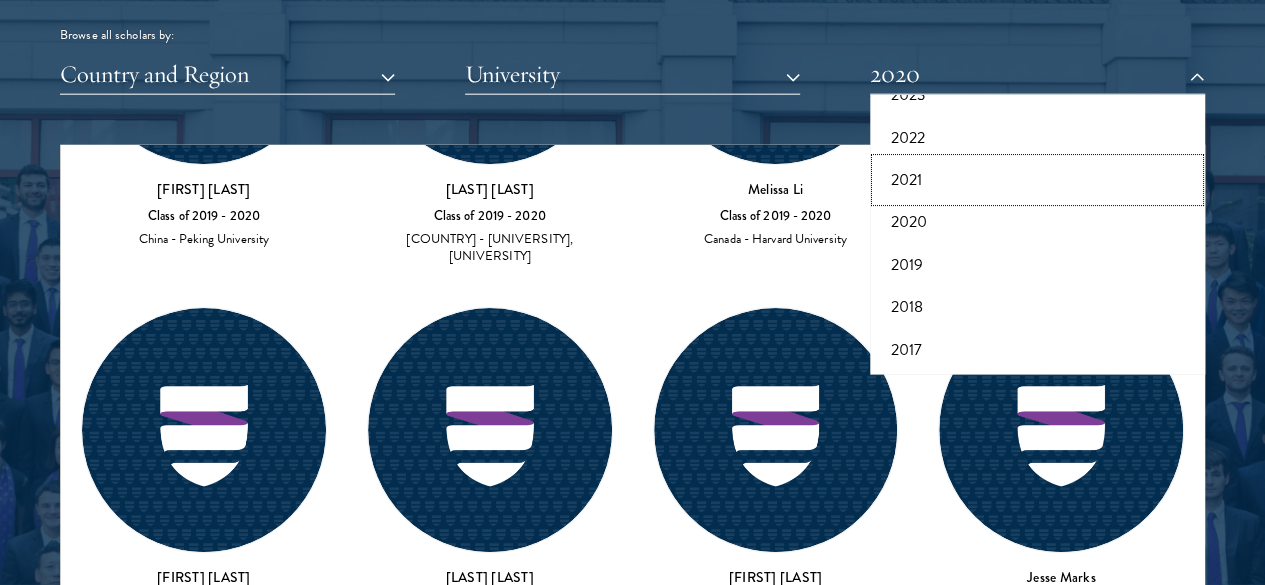 click on "2021" at bounding box center [1037, 180] 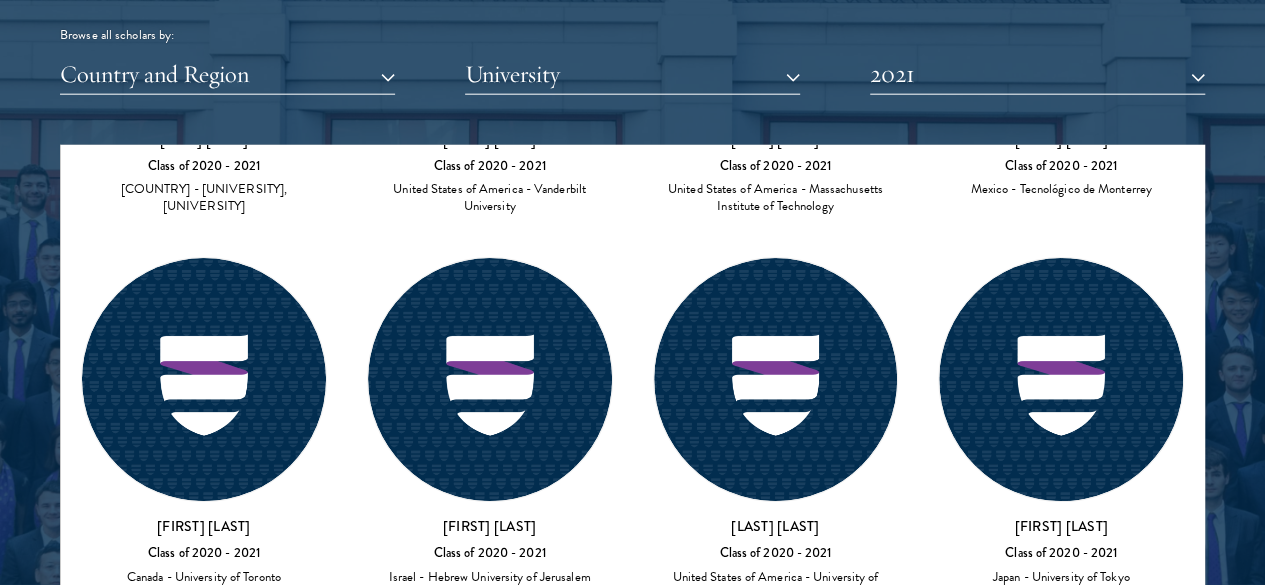 click on "China - The Chinese University of Hong Kong, Hong Kong University of Science and Technology, University of Hong Kong, University of Oxford" at bounding box center (490, 4057) 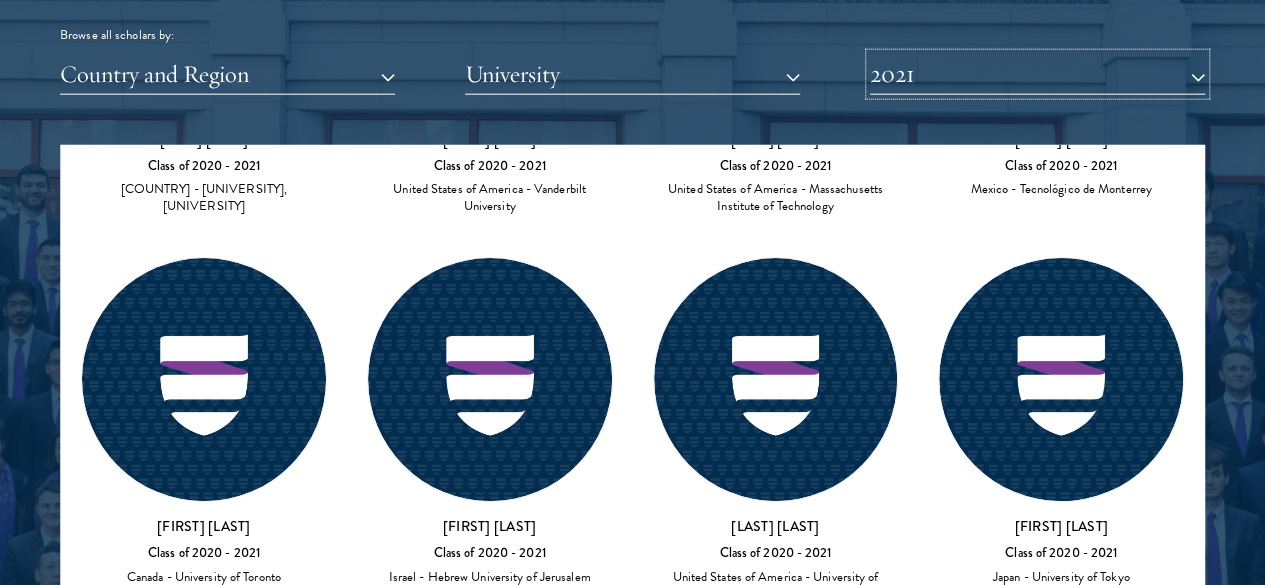 click on "2021" at bounding box center (1037, 74) 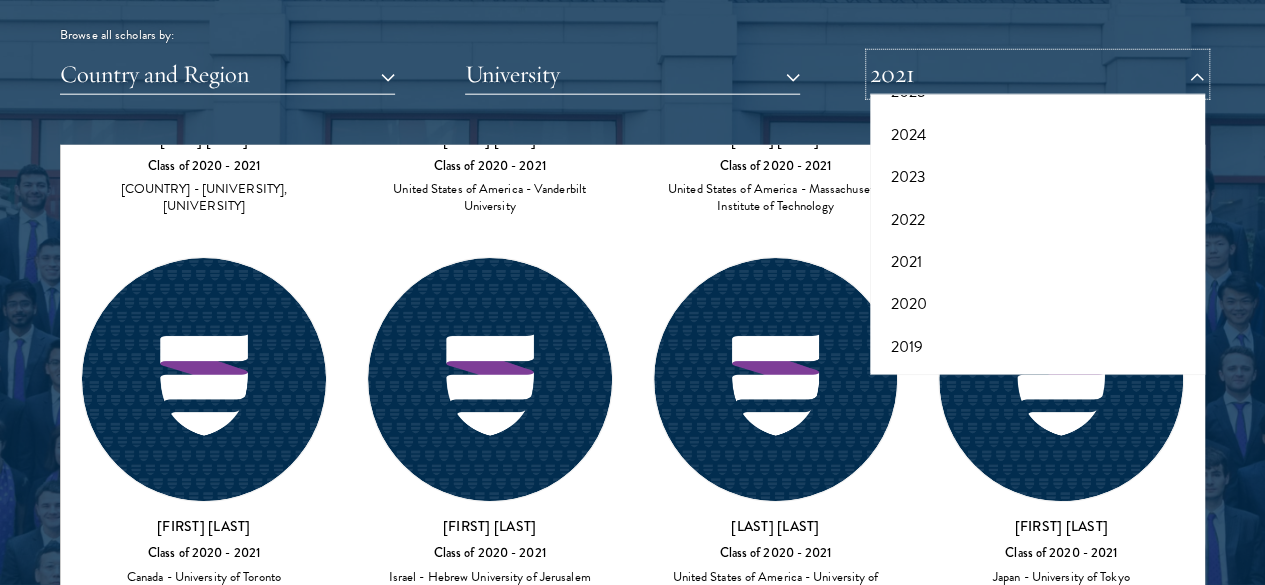 scroll, scrollTop: 86, scrollLeft: 0, axis: vertical 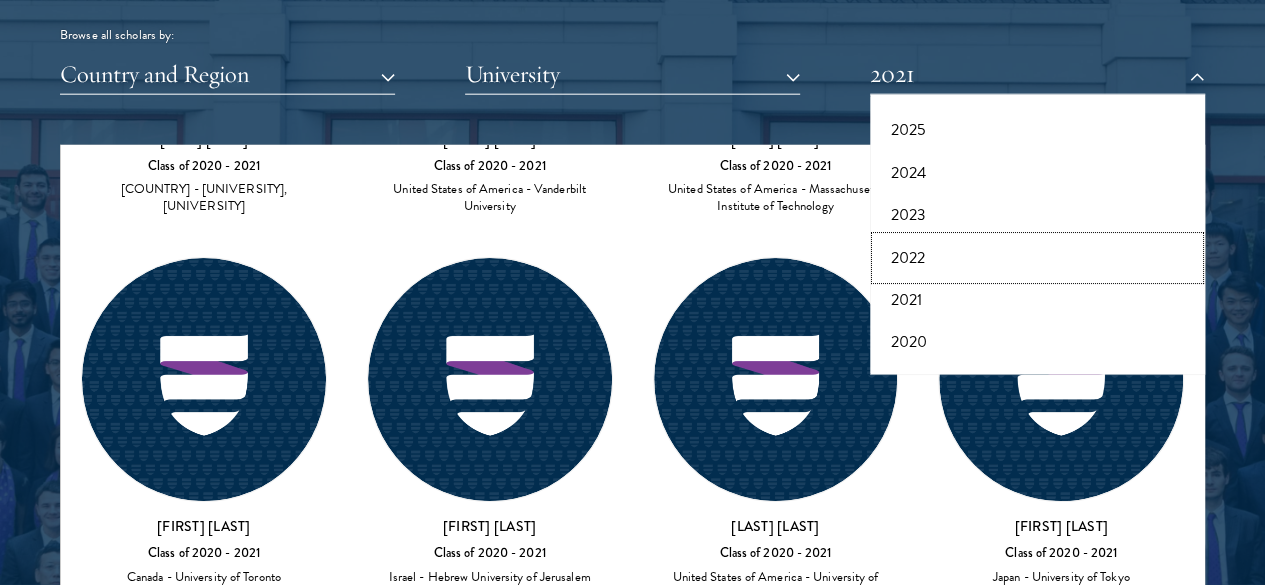 click on "2022" at bounding box center [1037, 258] 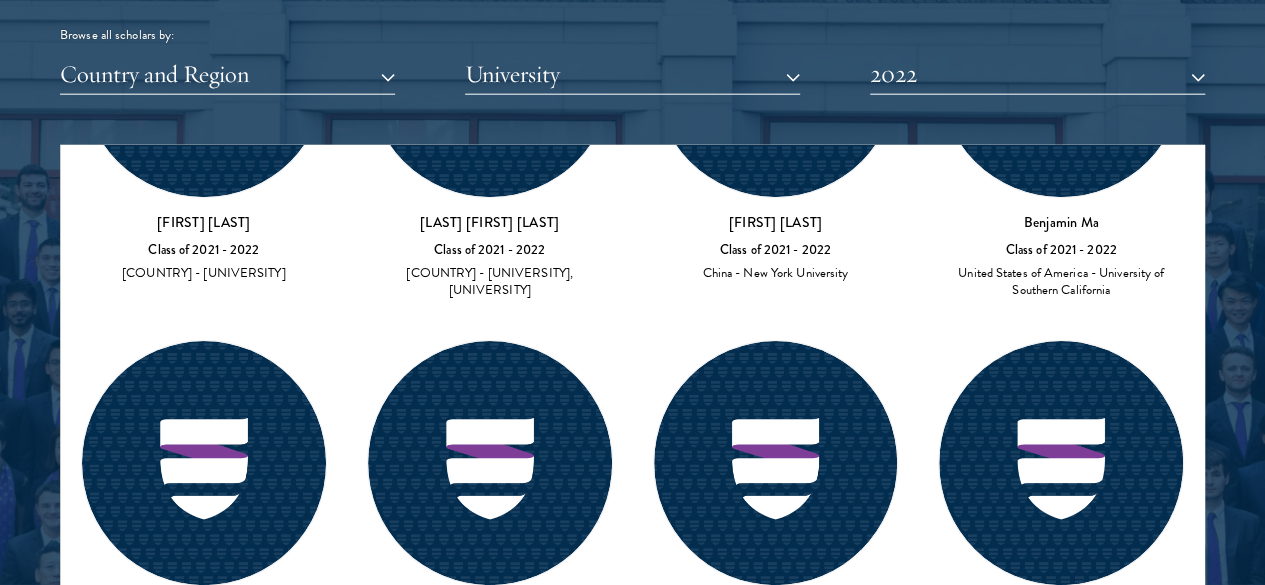 click on "Class of 2021 - 2022" at bounding box center (776, 4093) 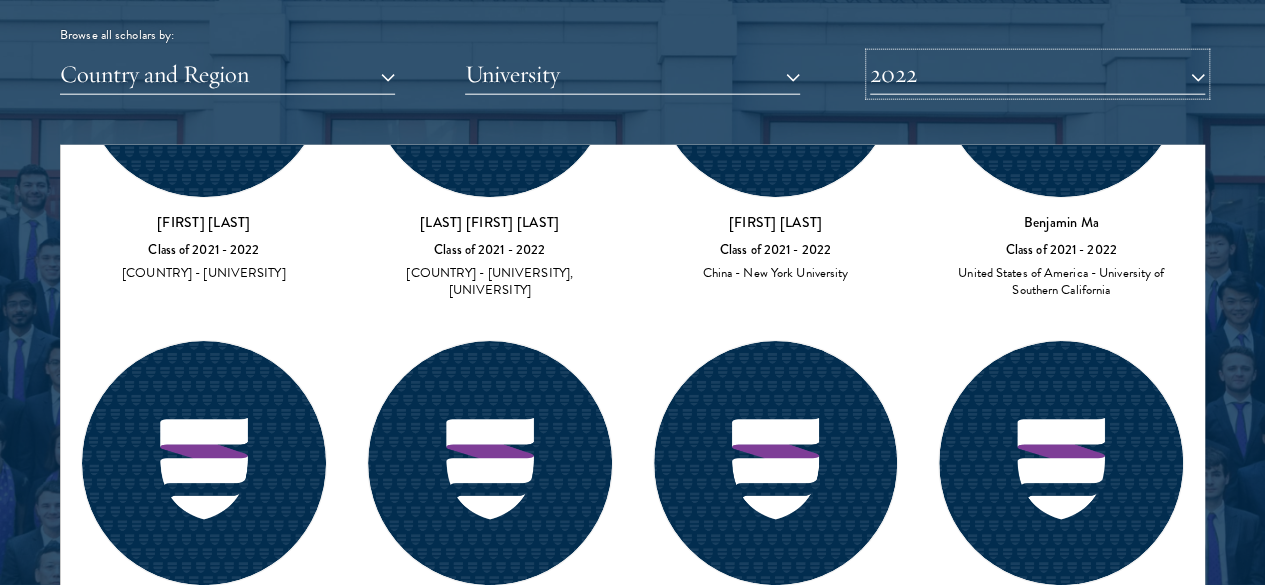 click on "2022" at bounding box center [1037, 74] 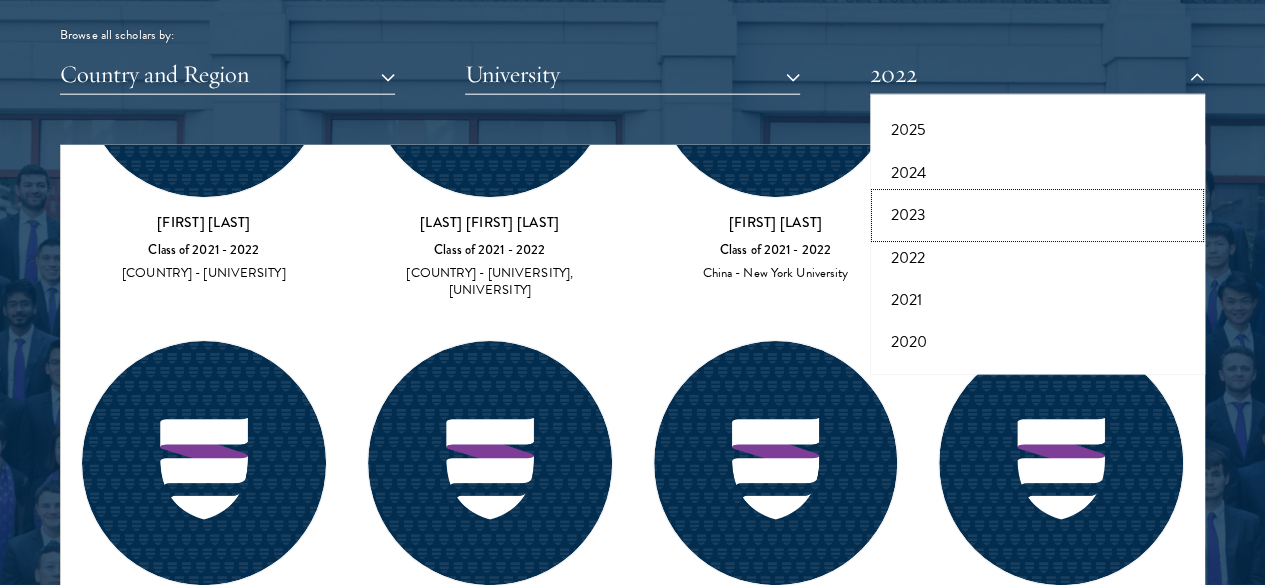 click on "2023" at bounding box center (1037, 215) 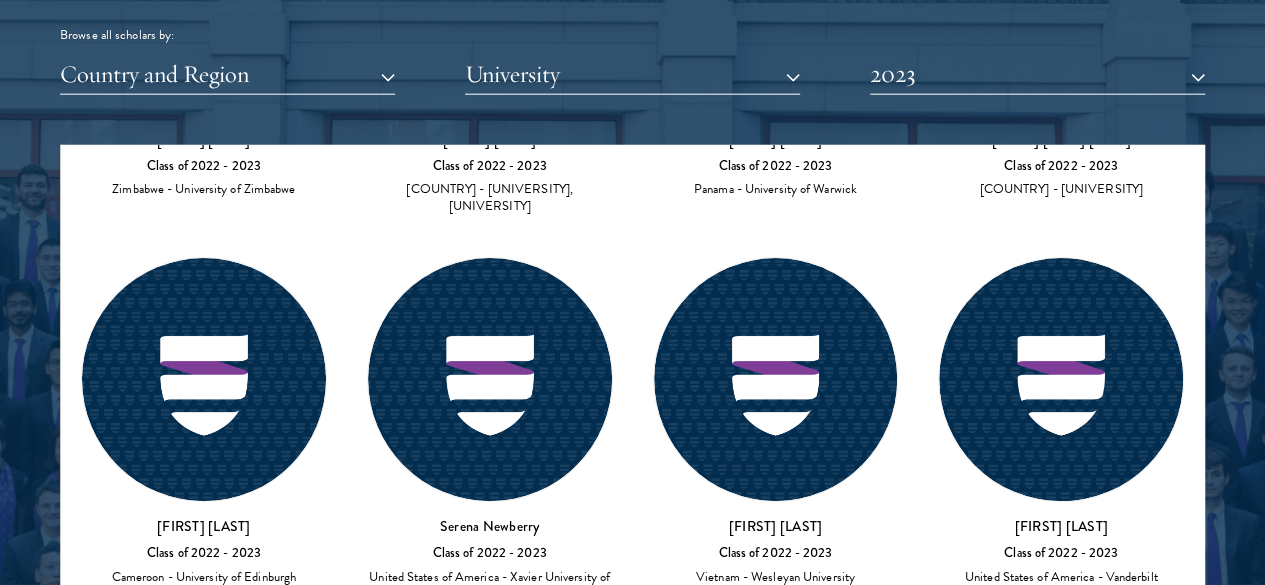 click on "United States of America - Massachusetts Institute of Technology" at bounding box center [776, 4058] 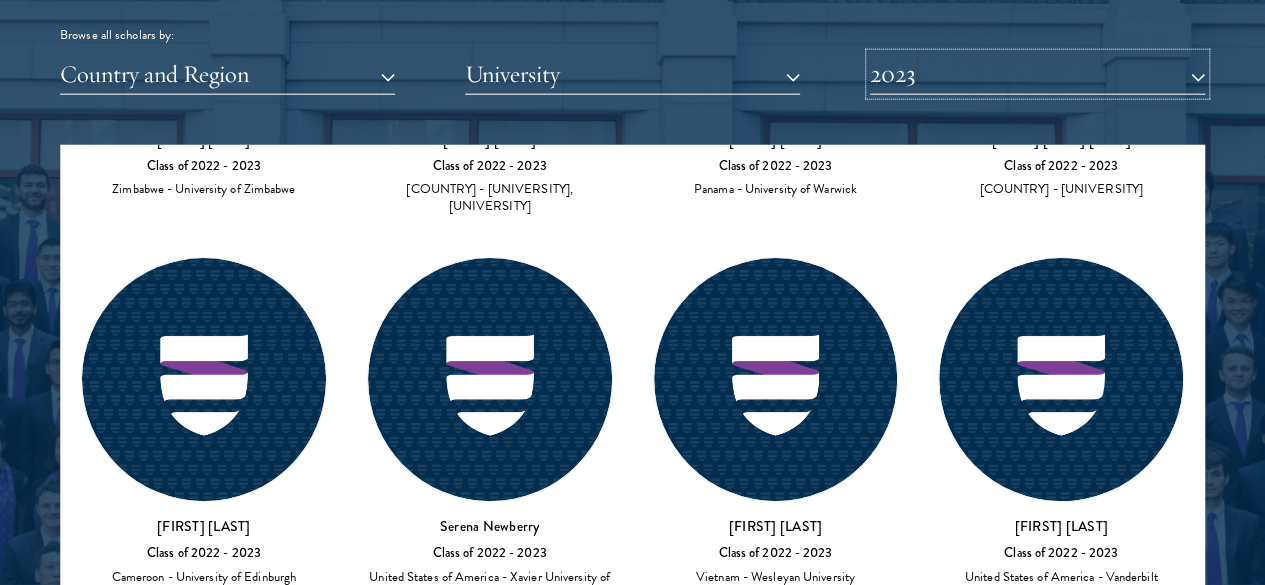 click on "2023" at bounding box center [1037, 74] 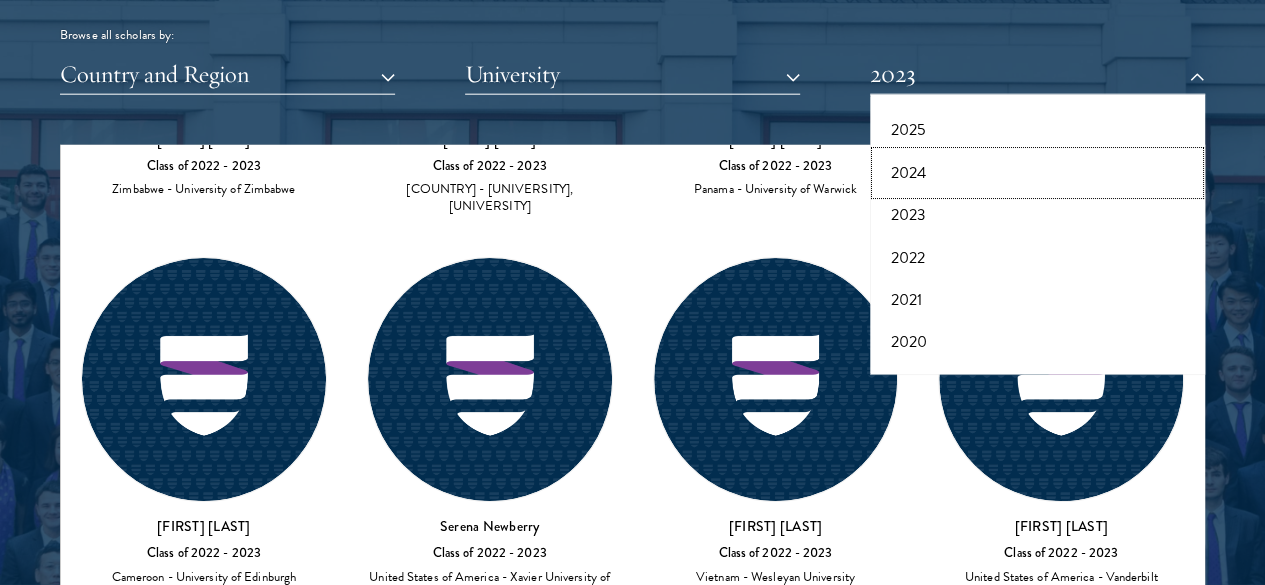 click on "2024" at bounding box center [1037, 173] 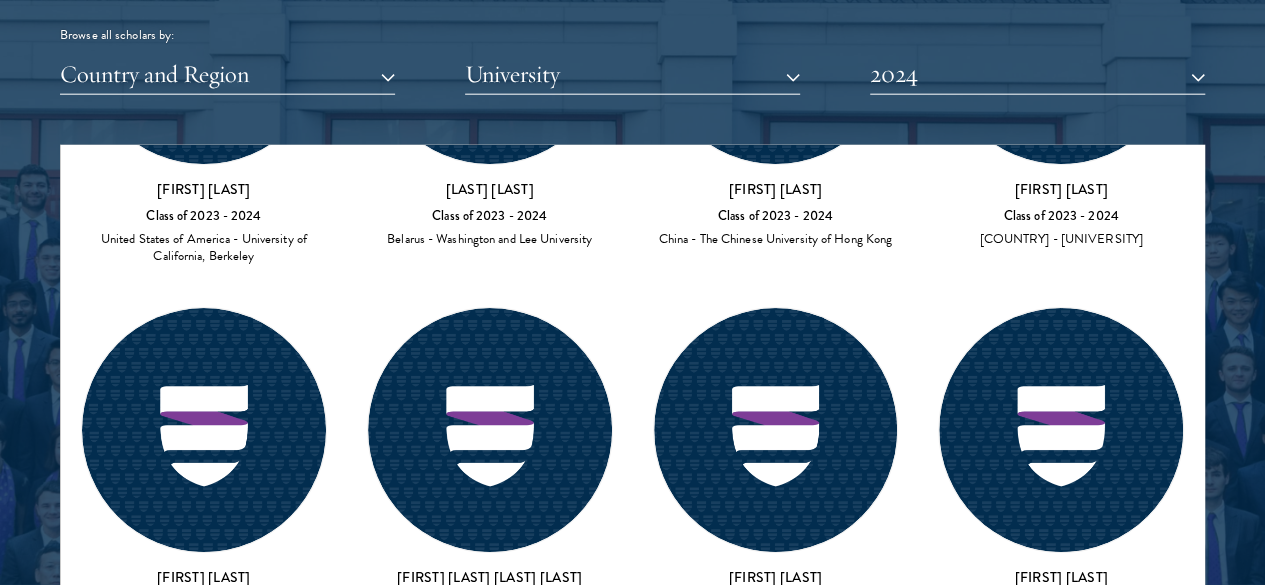 click at bounding box center [776, 3902] 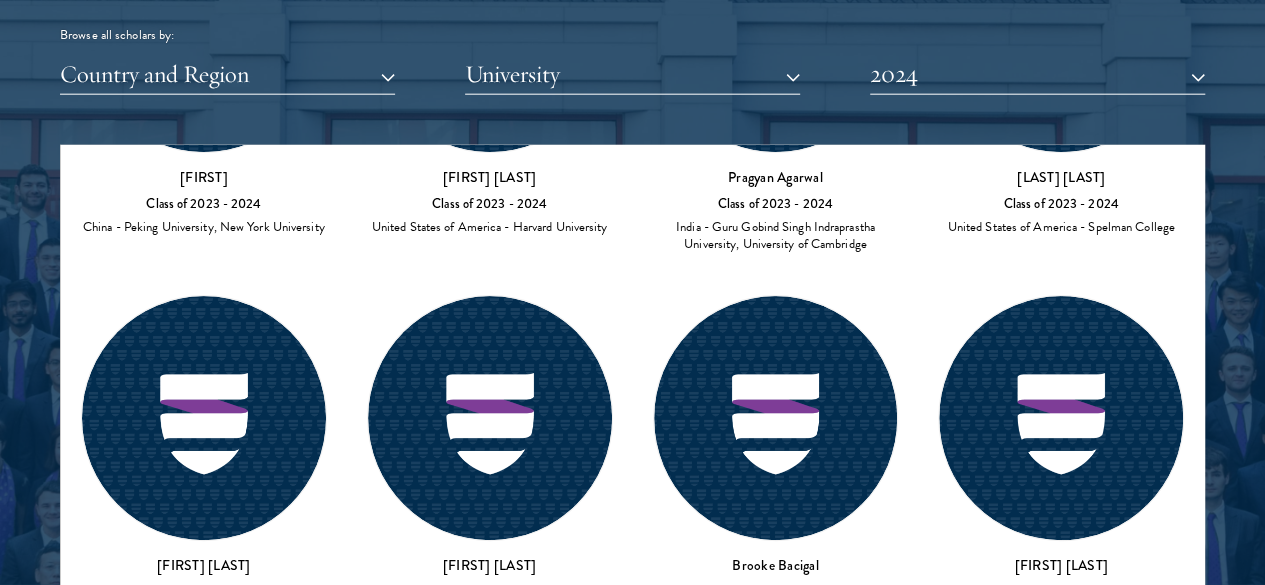 scroll, scrollTop: 0, scrollLeft: 0, axis: both 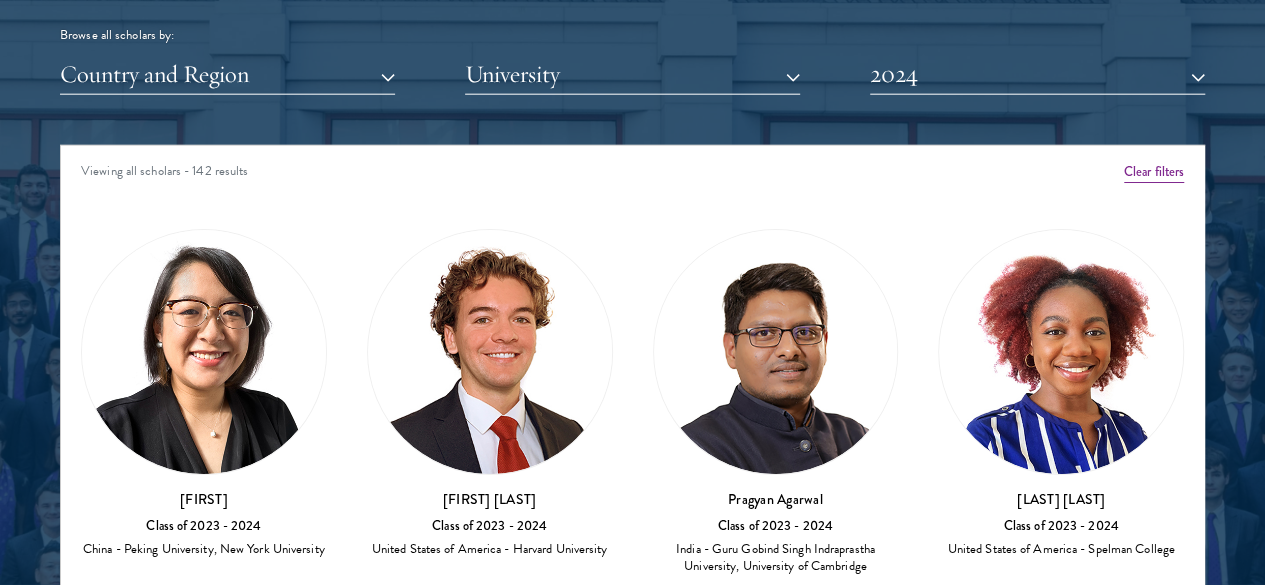click at bounding box center [204, 740] 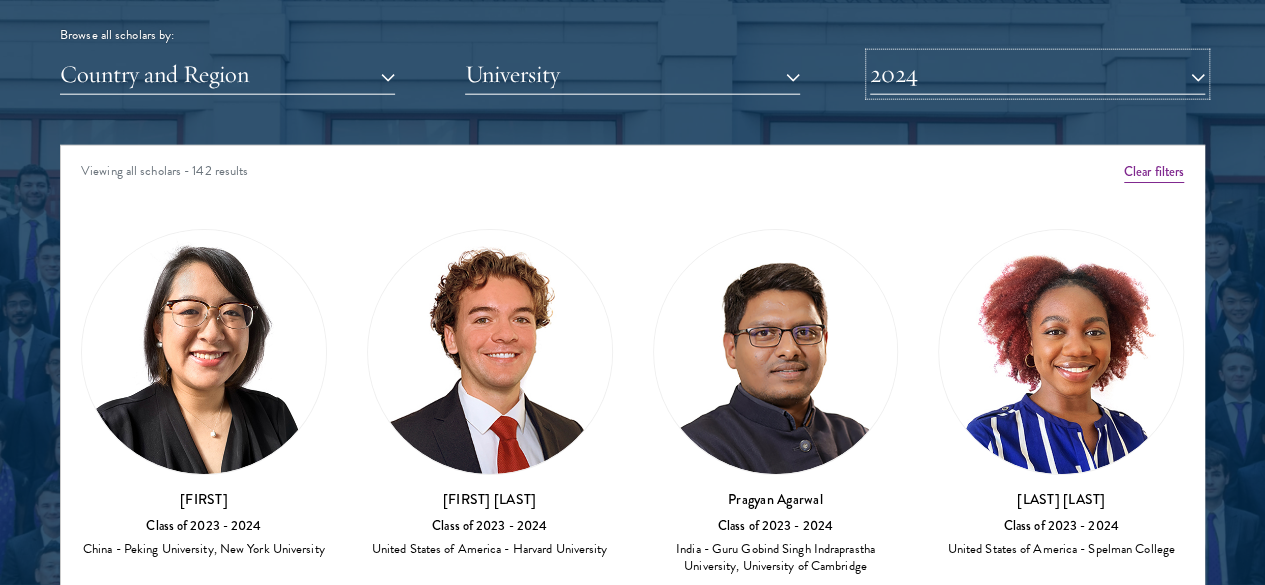 click on "2024" at bounding box center [1037, 74] 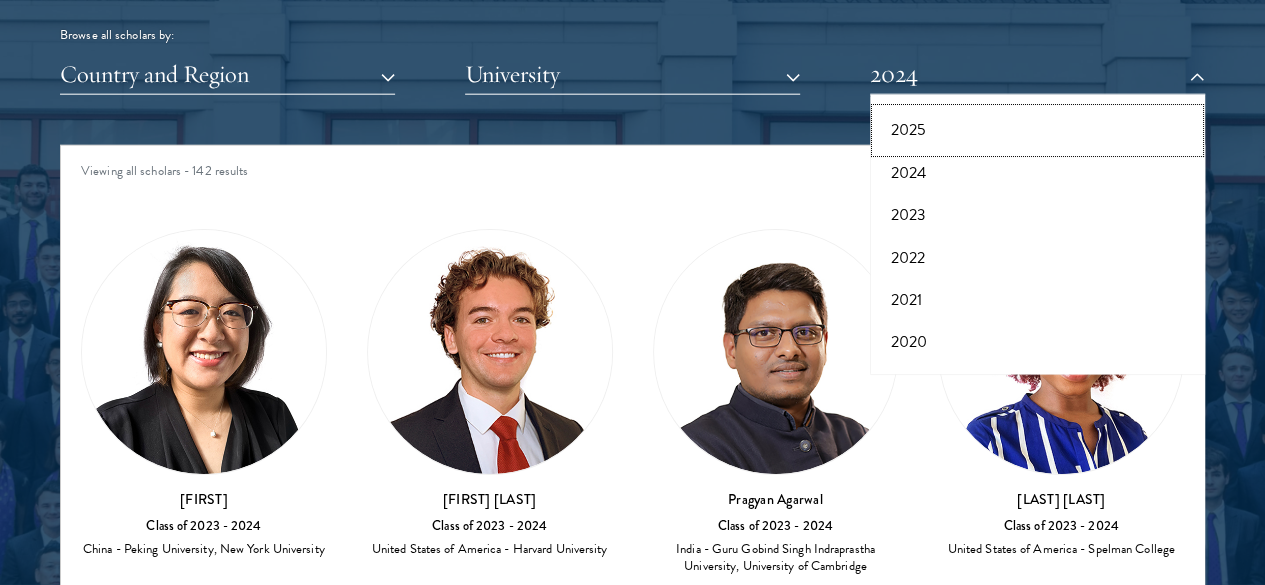 click on "2025" at bounding box center (1037, 130) 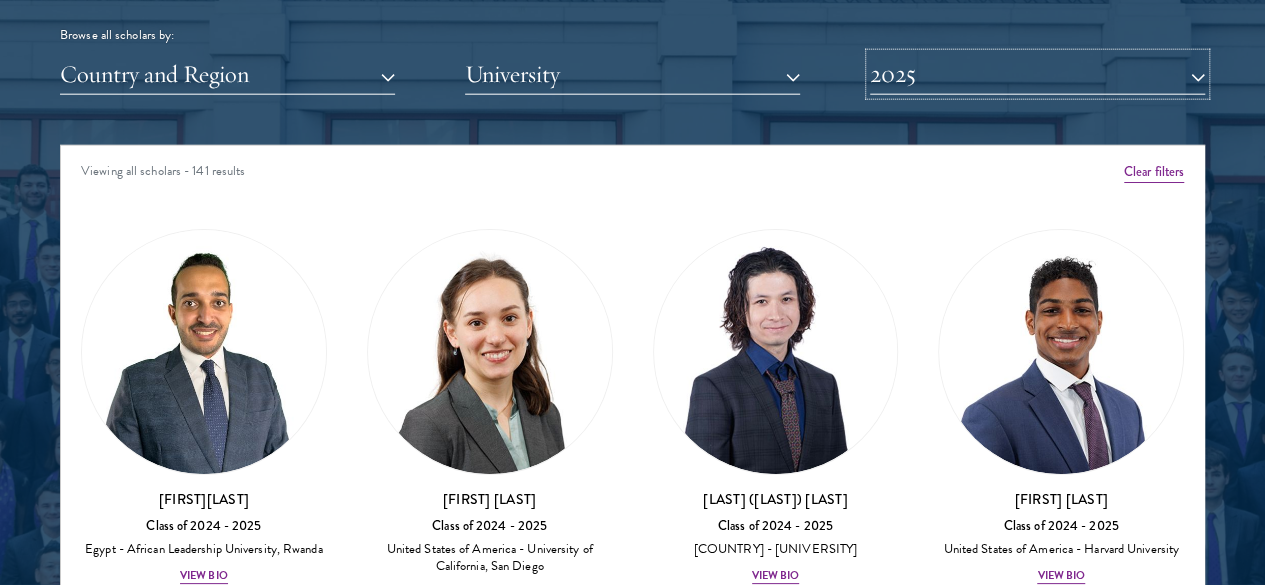 click on "2025" at bounding box center [1037, 74] 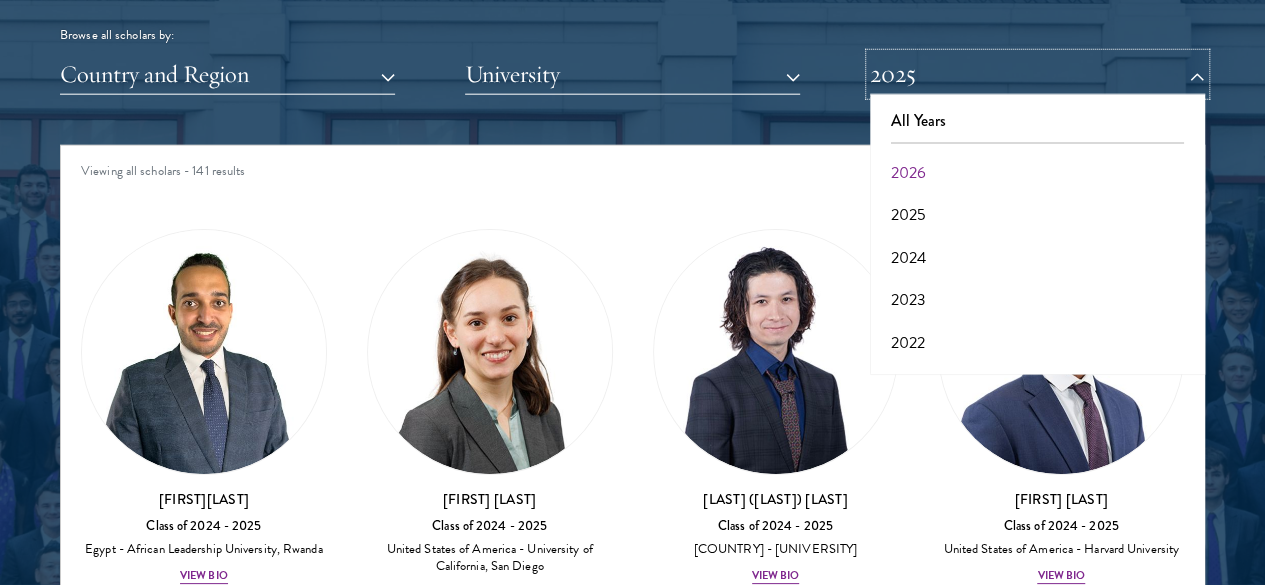 scroll, scrollTop: 0, scrollLeft: 0, axis: both 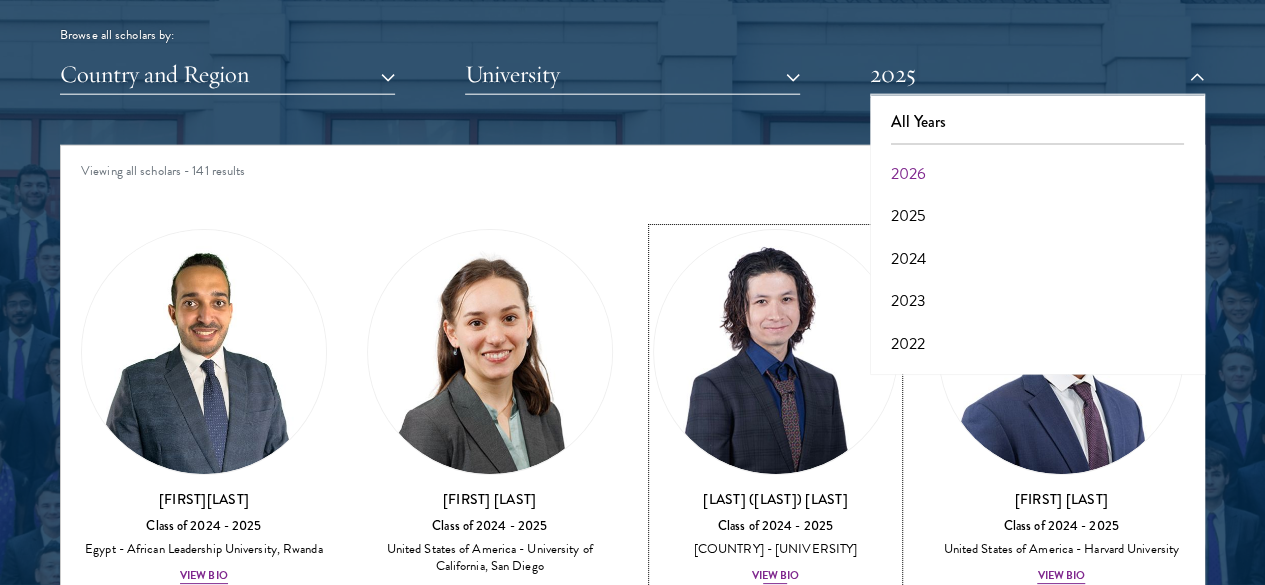 click on "Xiahereyati (Shariyar) Ainiwaner
Class of 2024 - 2025
China - Nanjing University
View Bio" at bounding box center (776, 407) 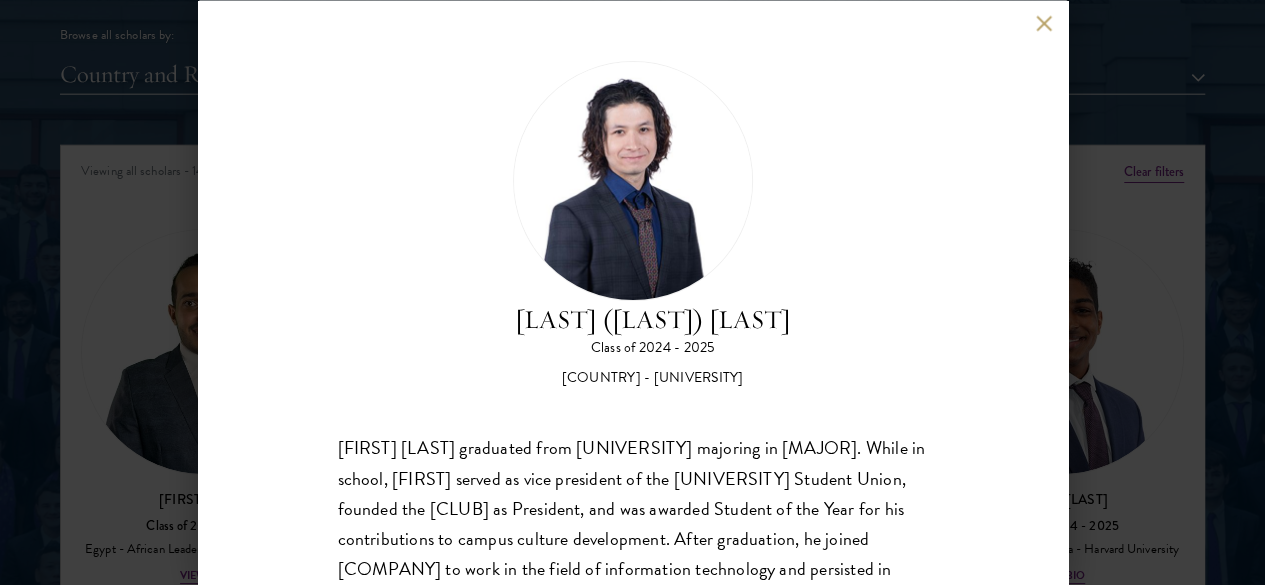 scroll, scrollTop: 183, scrollLeft: 0, axis: vertical 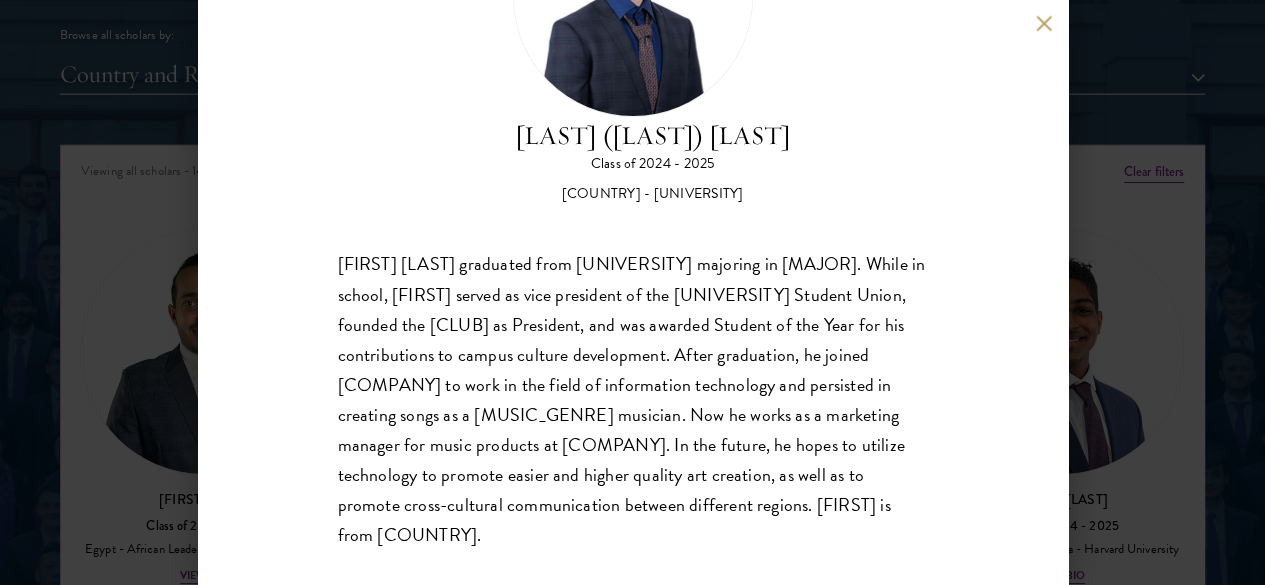 click at bounding box center (1044, 23) 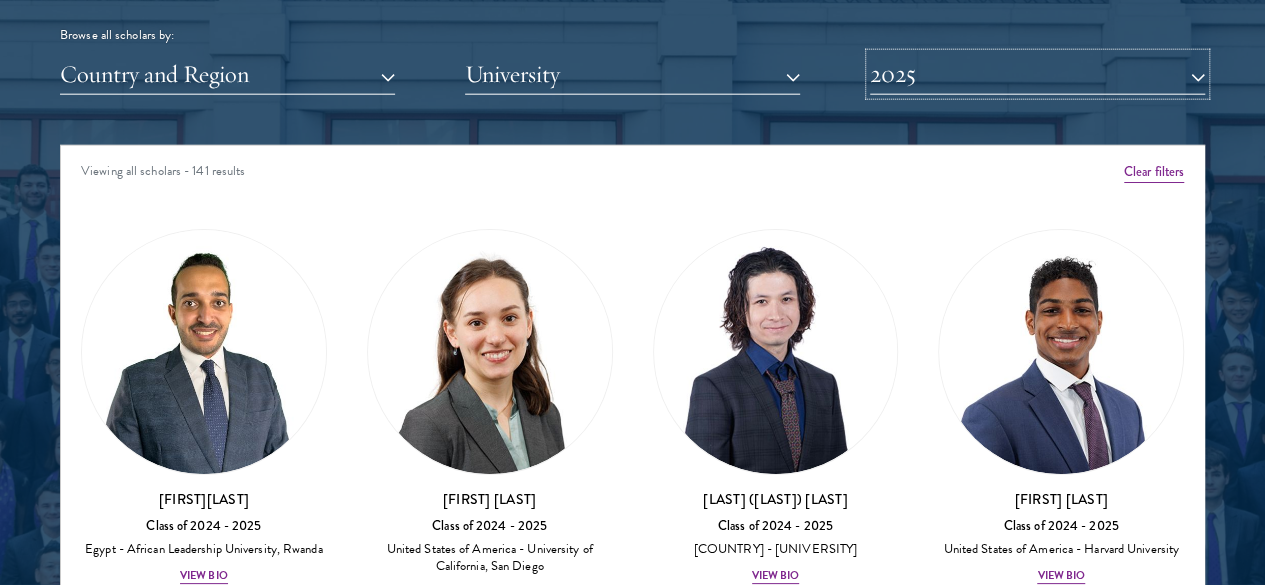 click on "2025" at bounding box center (1037, 74) 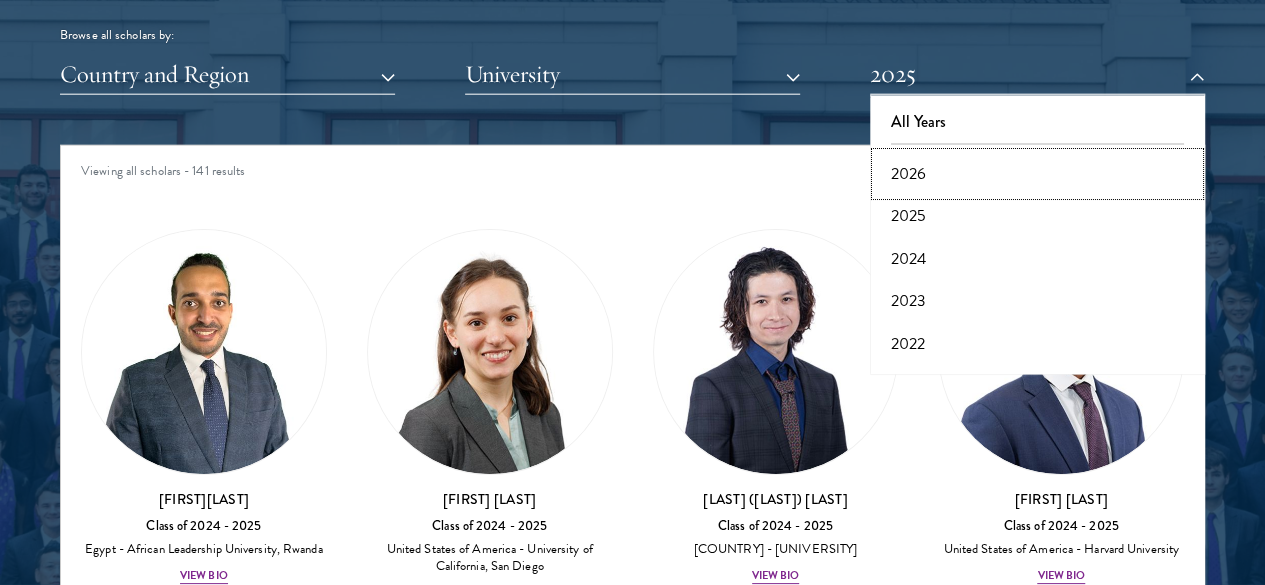 click on "2026" at bounding box center [1037, 174] 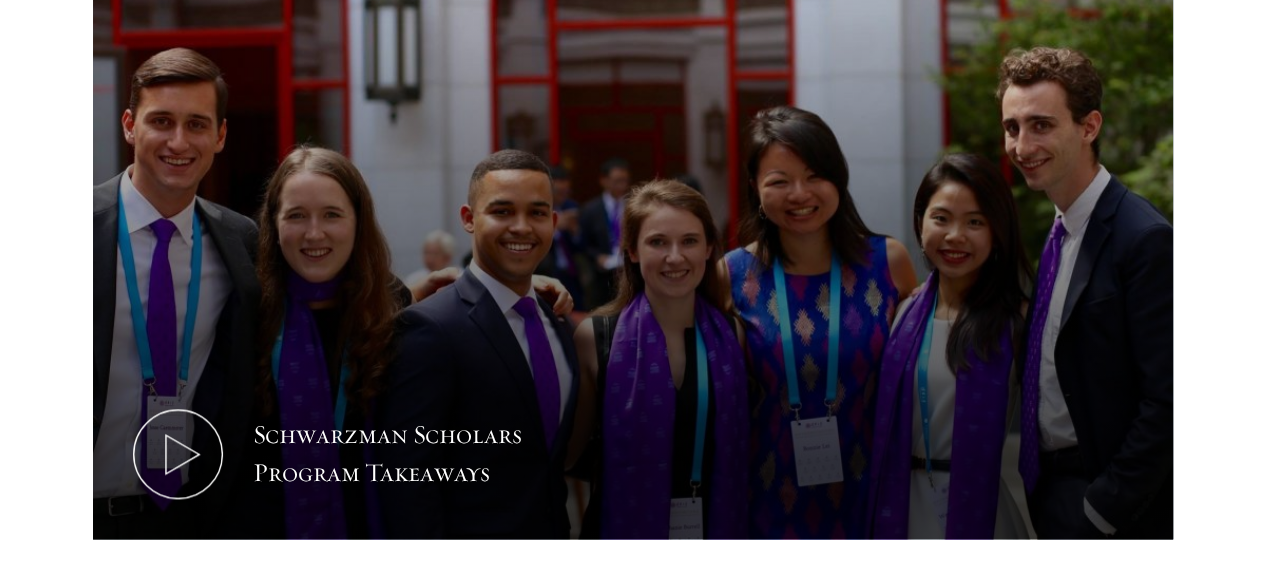 scroll, scrollTop: 992, scrollLeft: 0, axis: vertical 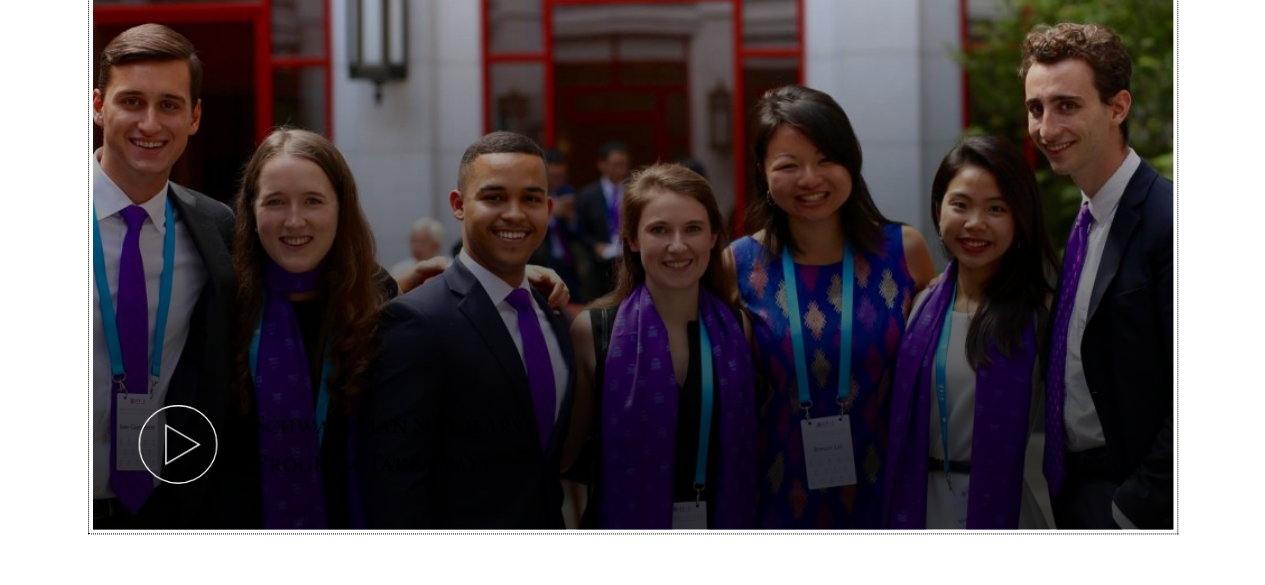 click 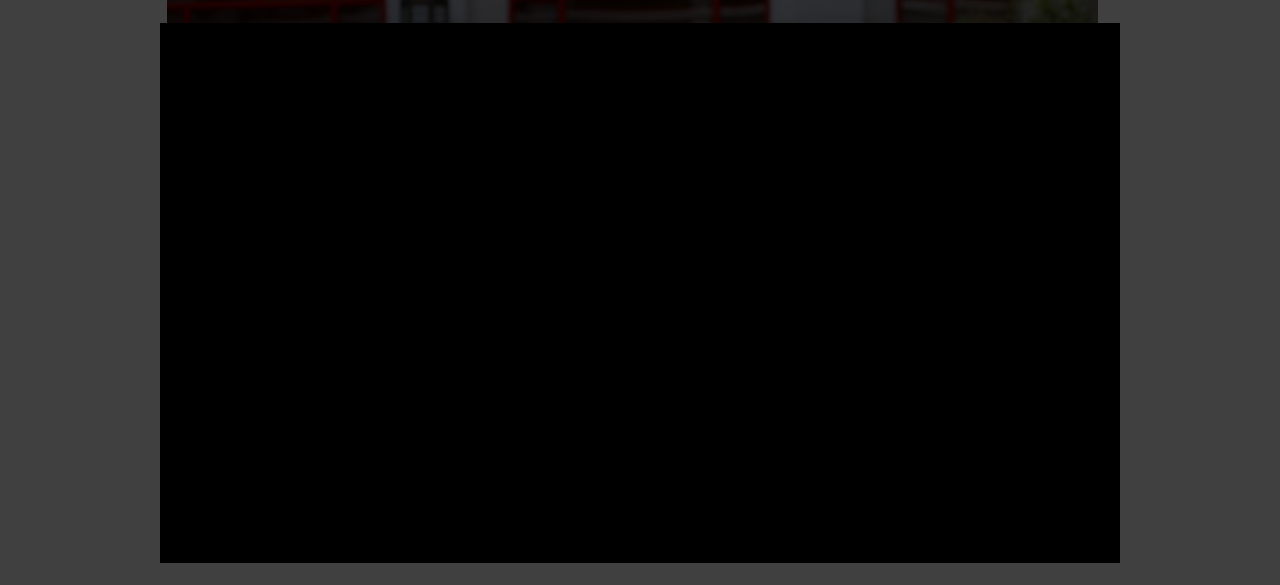 click at bounding box center (640, 292) 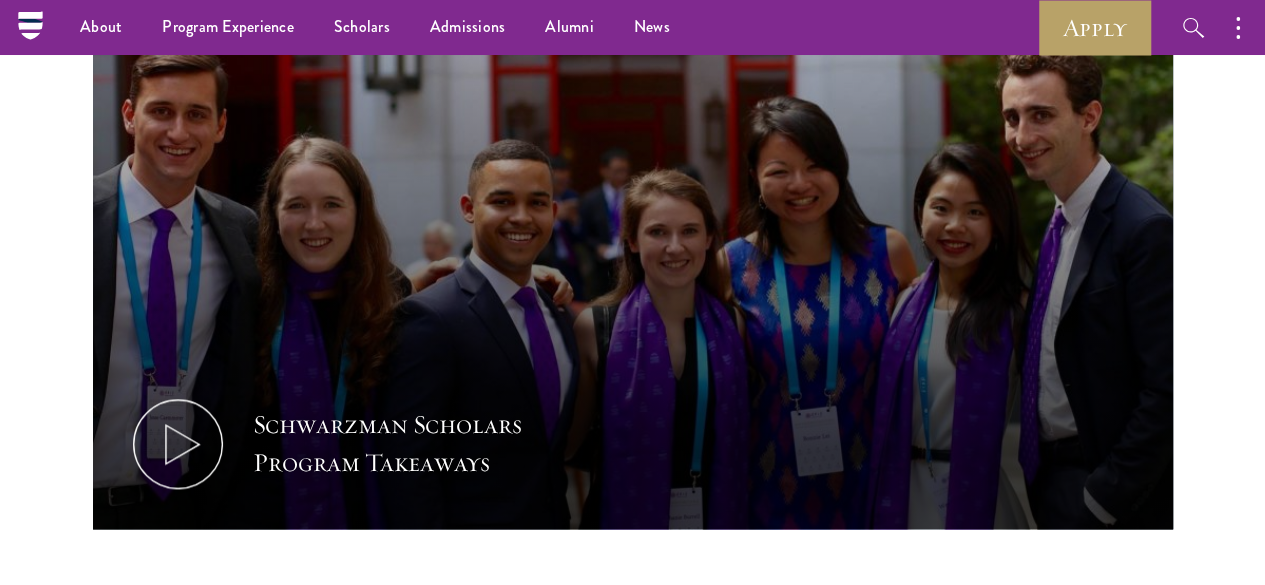 scroll, scrollTop: 480, scrollLeft: 0, axis: vertical 